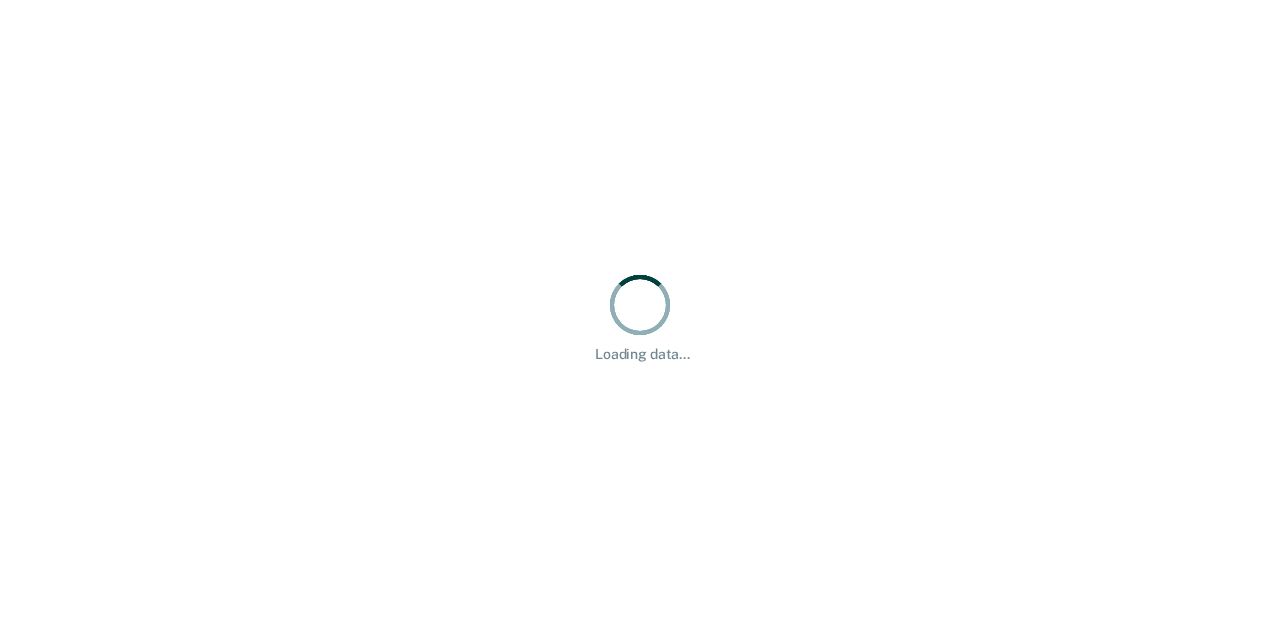 scroll, scrollTop: 0, scrollLeft: 0, axis: both 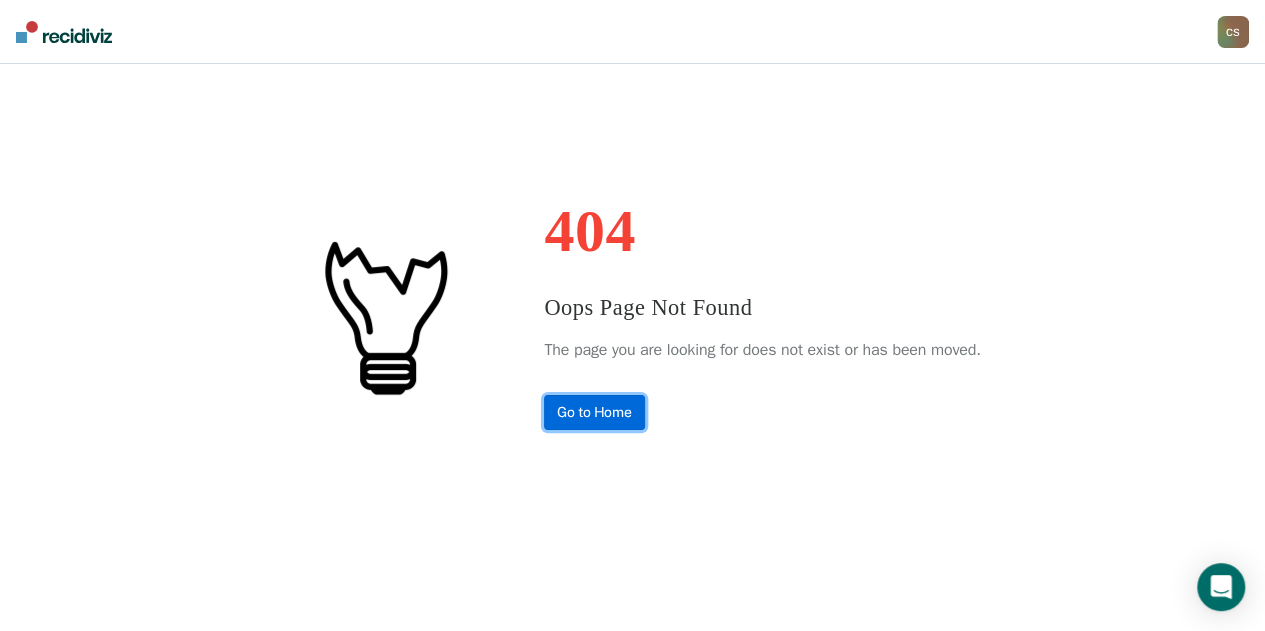 click on "Go to Home" at bounding box center [594, 412] 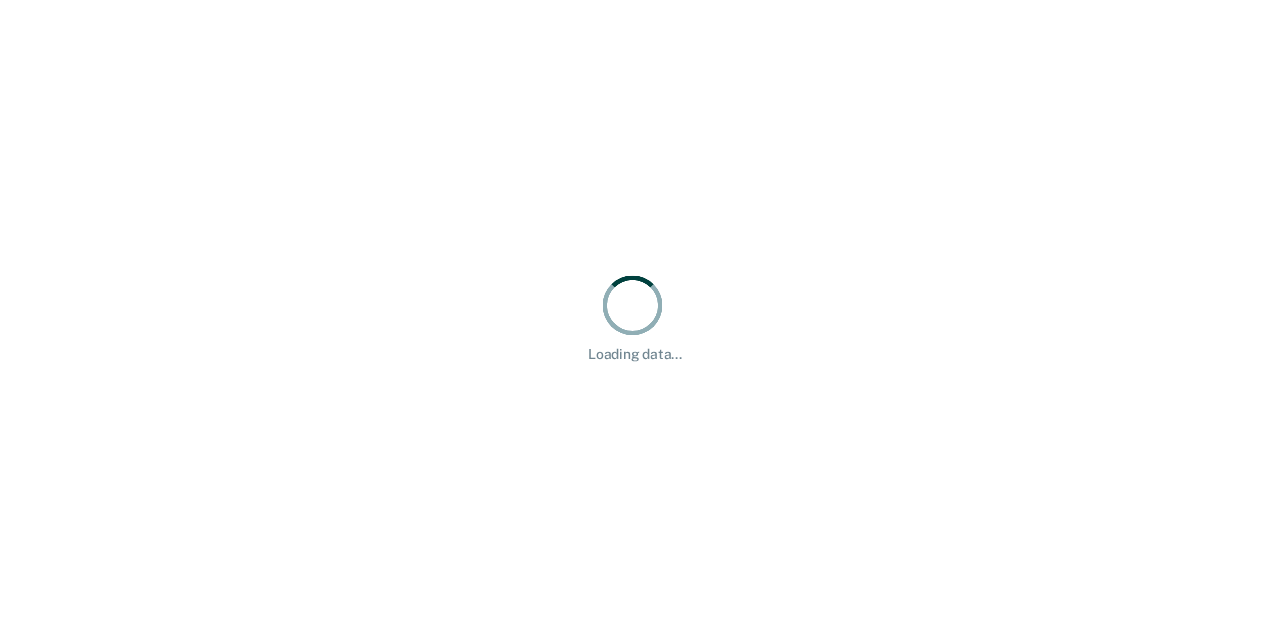 scroll, scrollTop: 0, scrollLeft: 0, axis: both 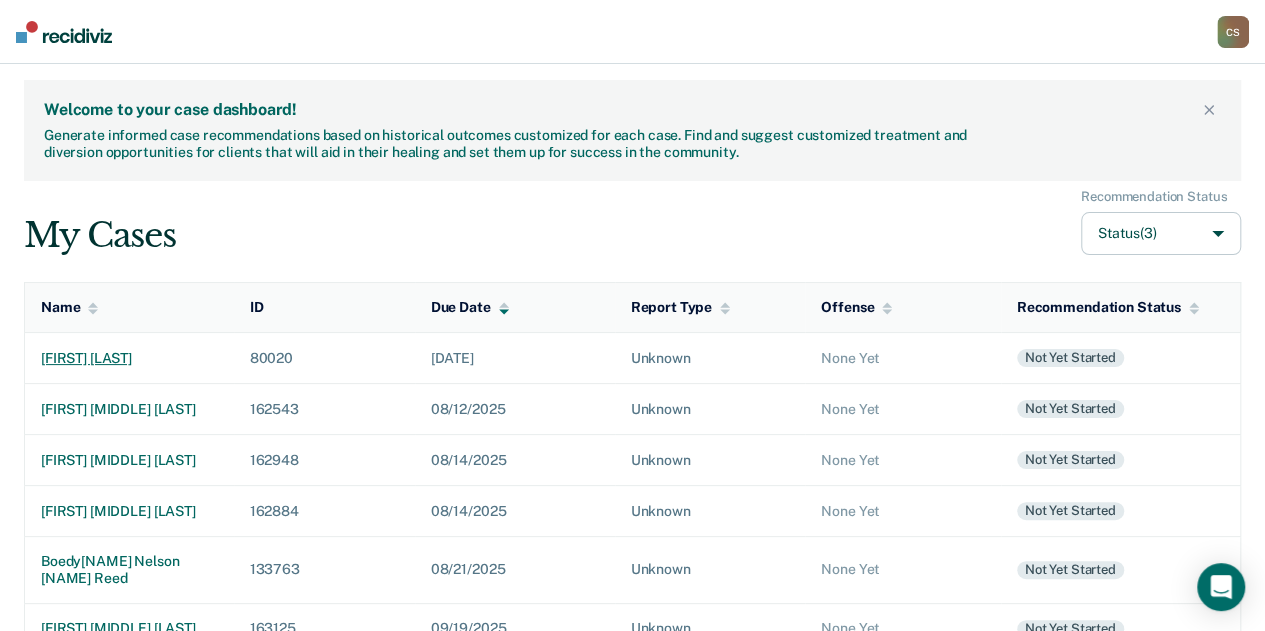 click on "[FIRST] [LAST]" at bounding box center [129, 358] 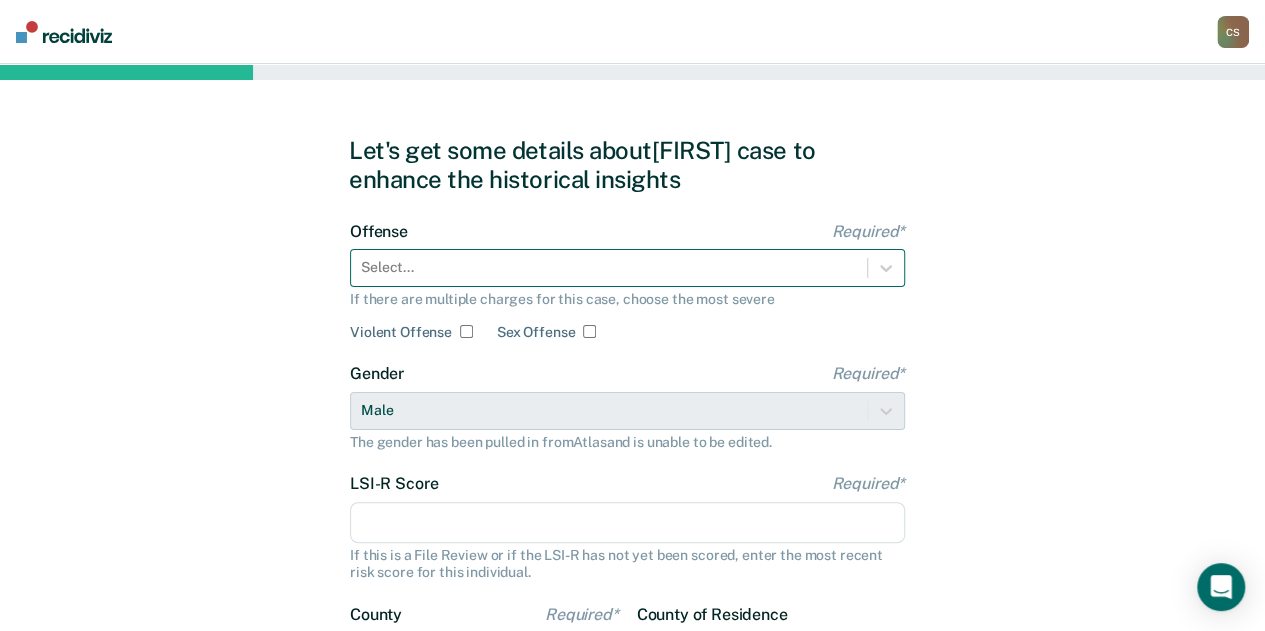 click on "Offense  Required* Select... If there are multiple charges for this case, choose the most severe Violent Offense Sex Offense" at bounding box center (627, 281) 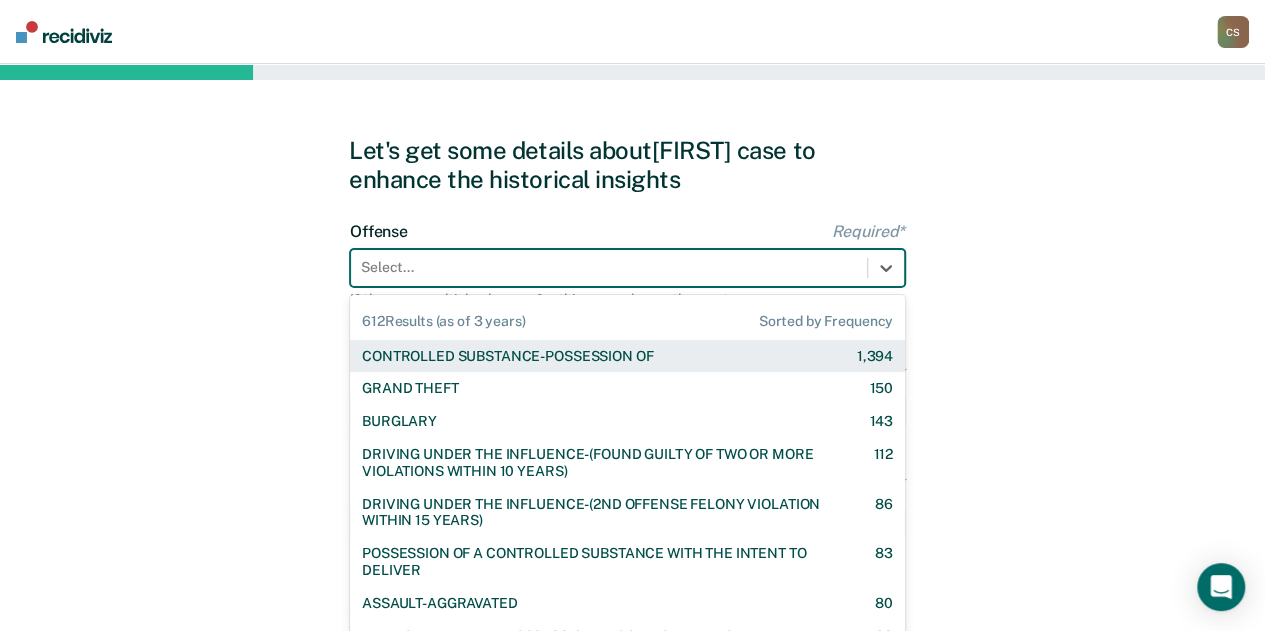 scroll, scrollTop: 12, scrollLeft: 0, axis: vertical 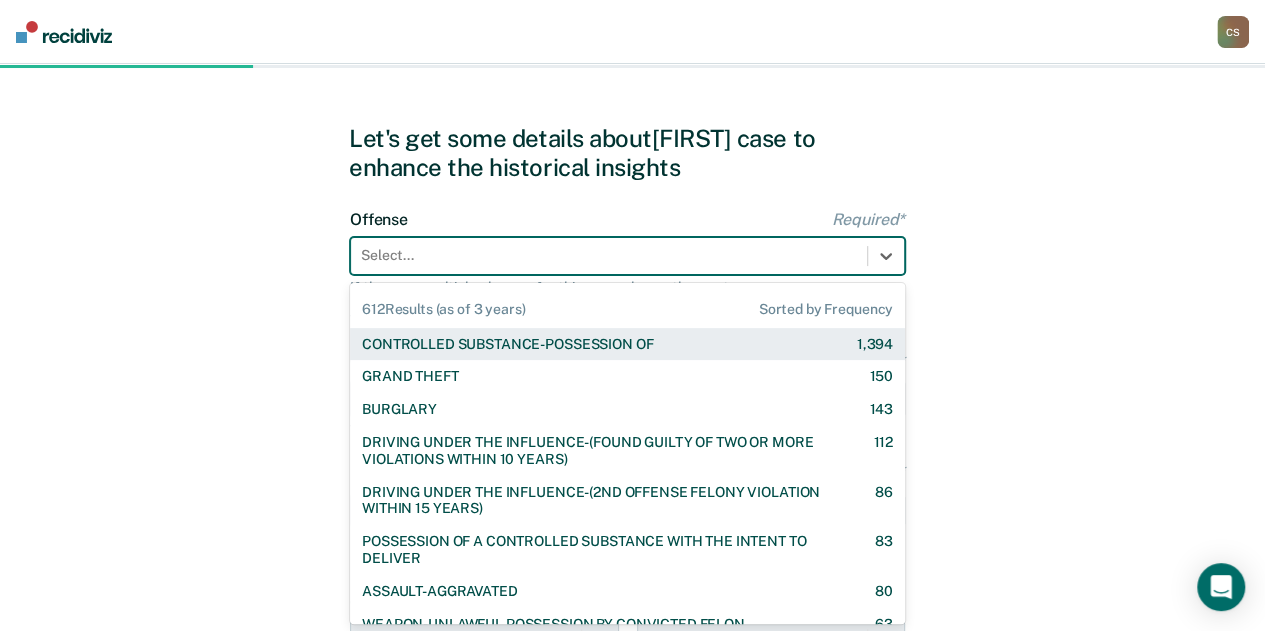 click at bounding box center (609, 255) 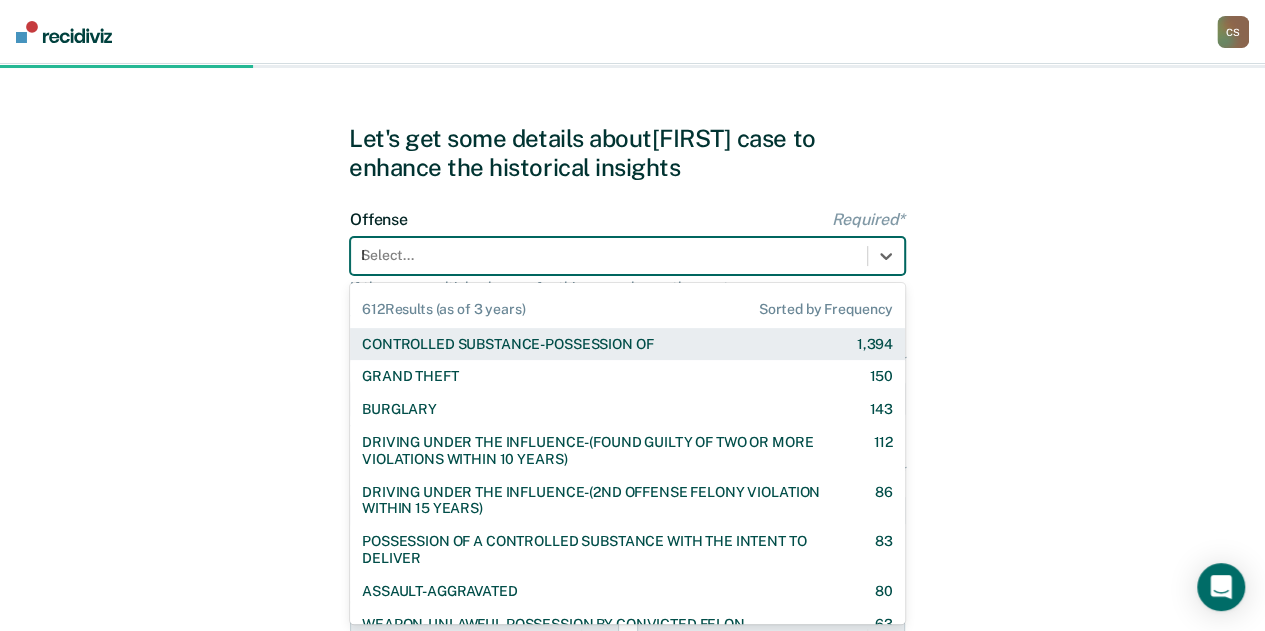 scroll, scrollTop: 0, scrollLeft: 2, axis: horizontal 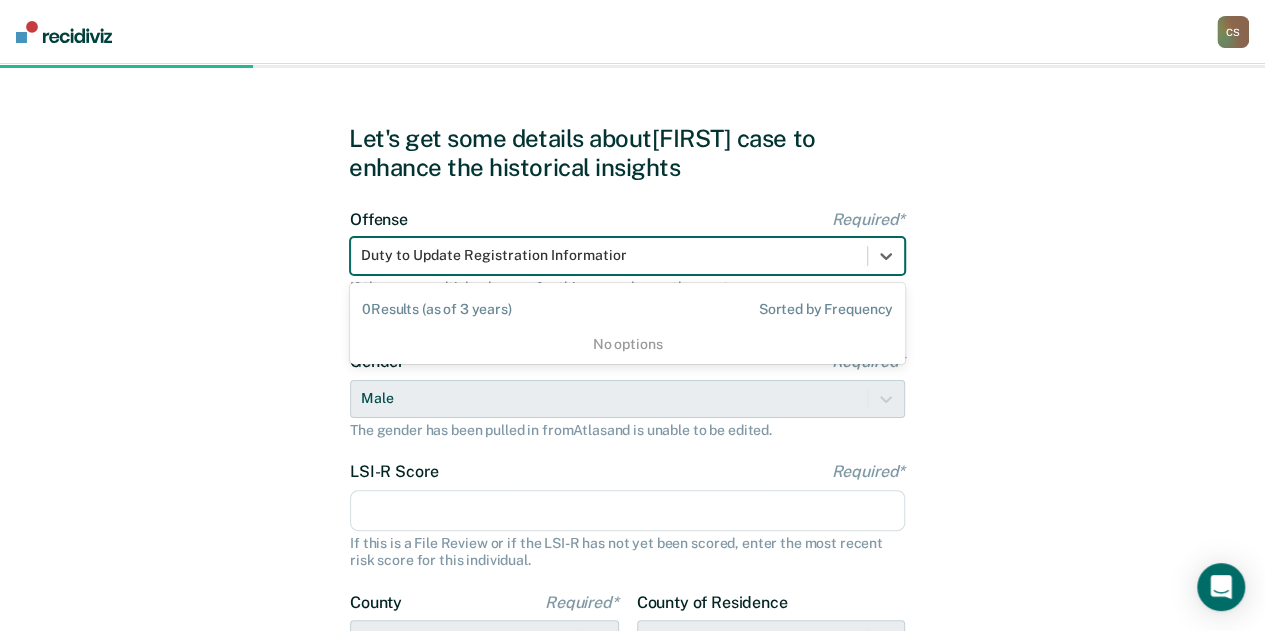 drag, startPoint x: 616, startPoint y: 258, endPoint x: 355, endPoint y: 257, distance: 261.00192 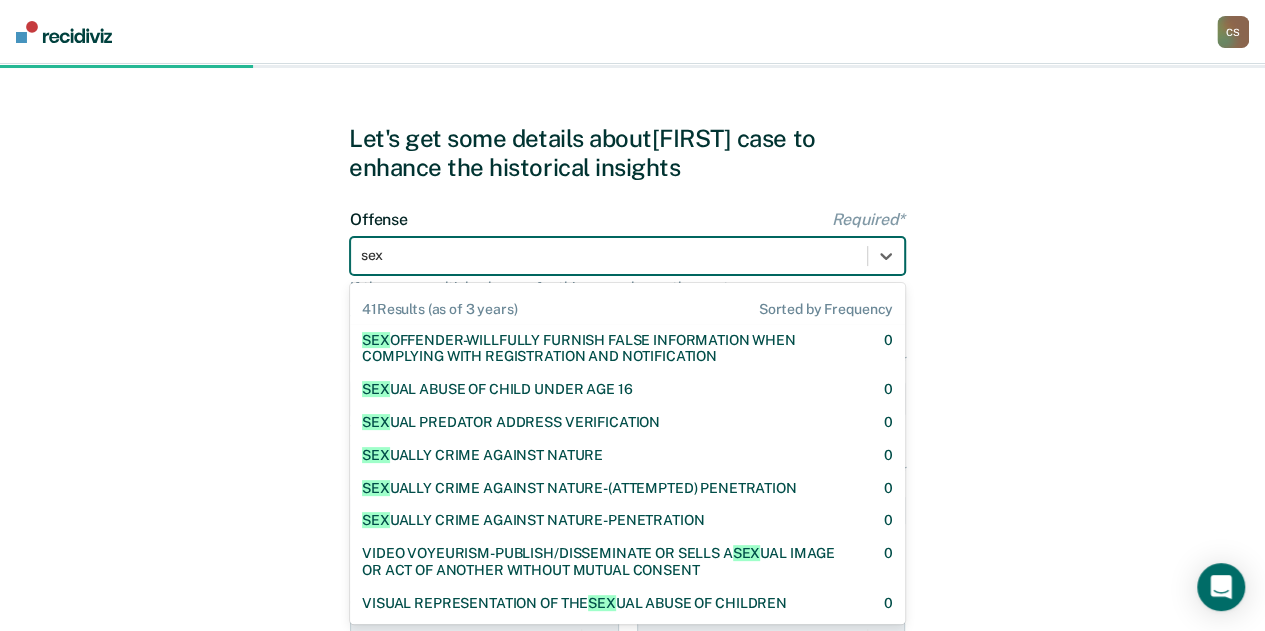 scroll, scrollTop: 1371, scrollLeft: 0, axis: vertical 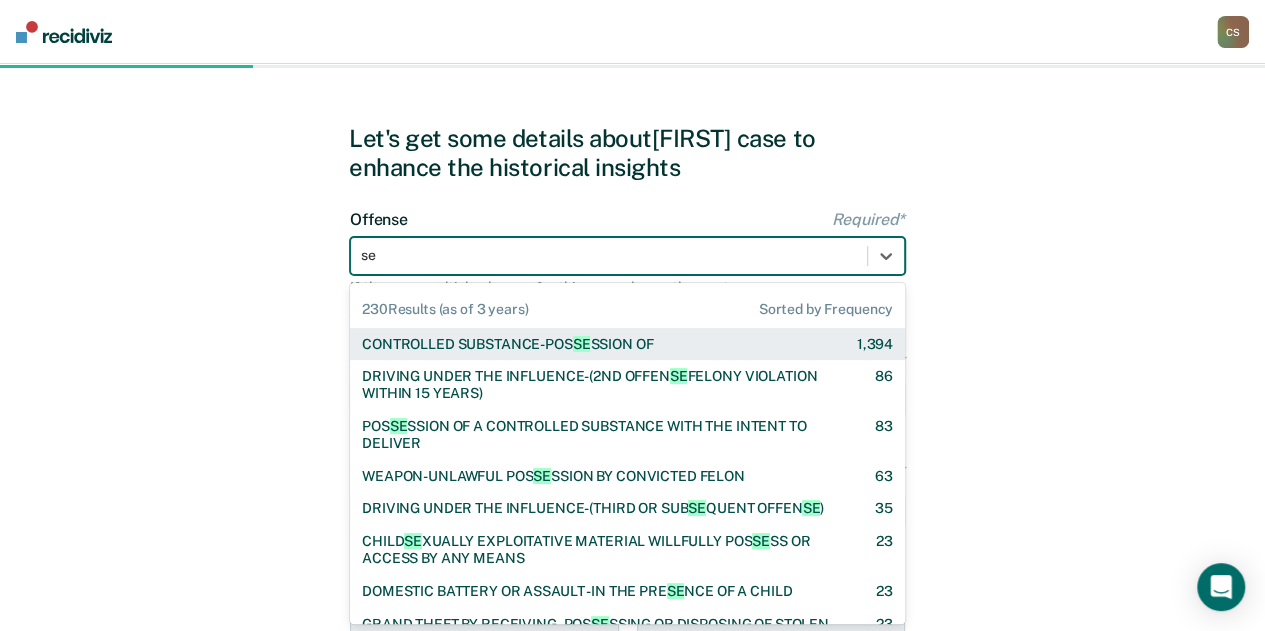 type on "s" 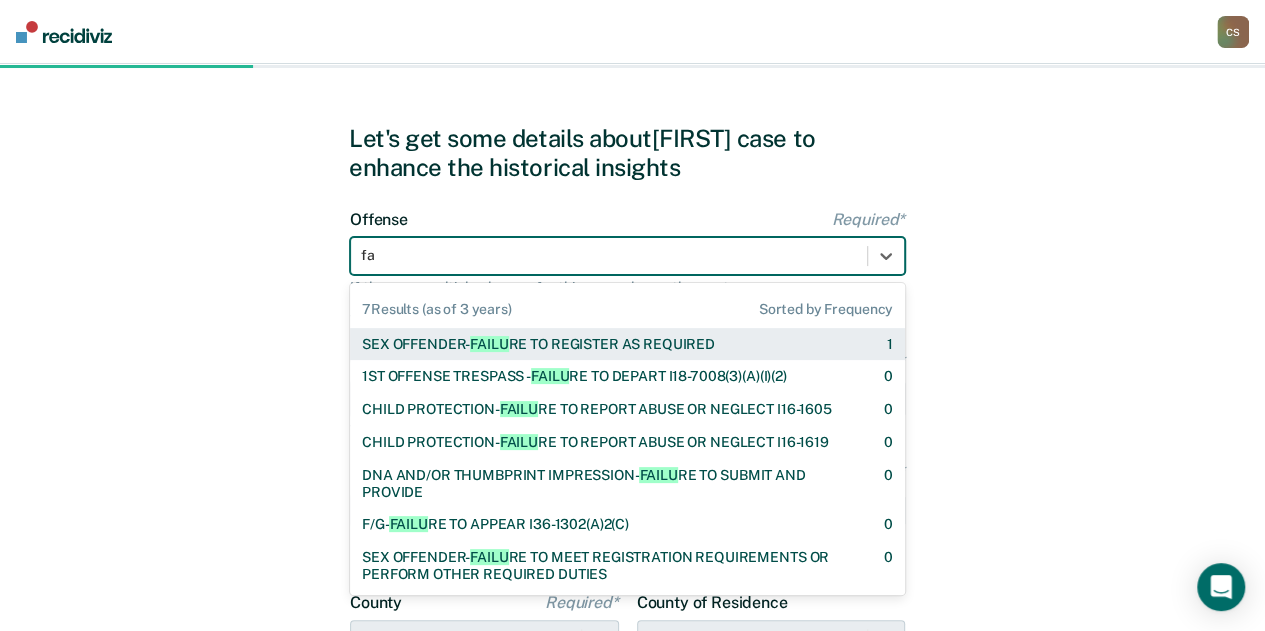 type on "f" 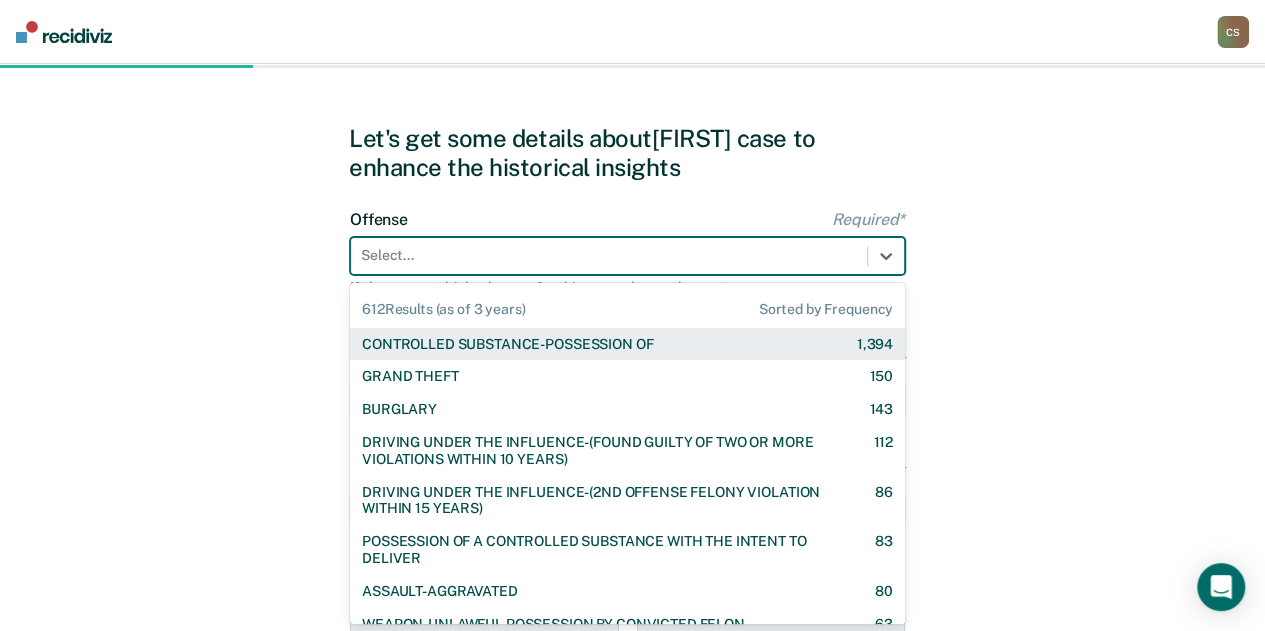 click at bounding box center [609, 255] 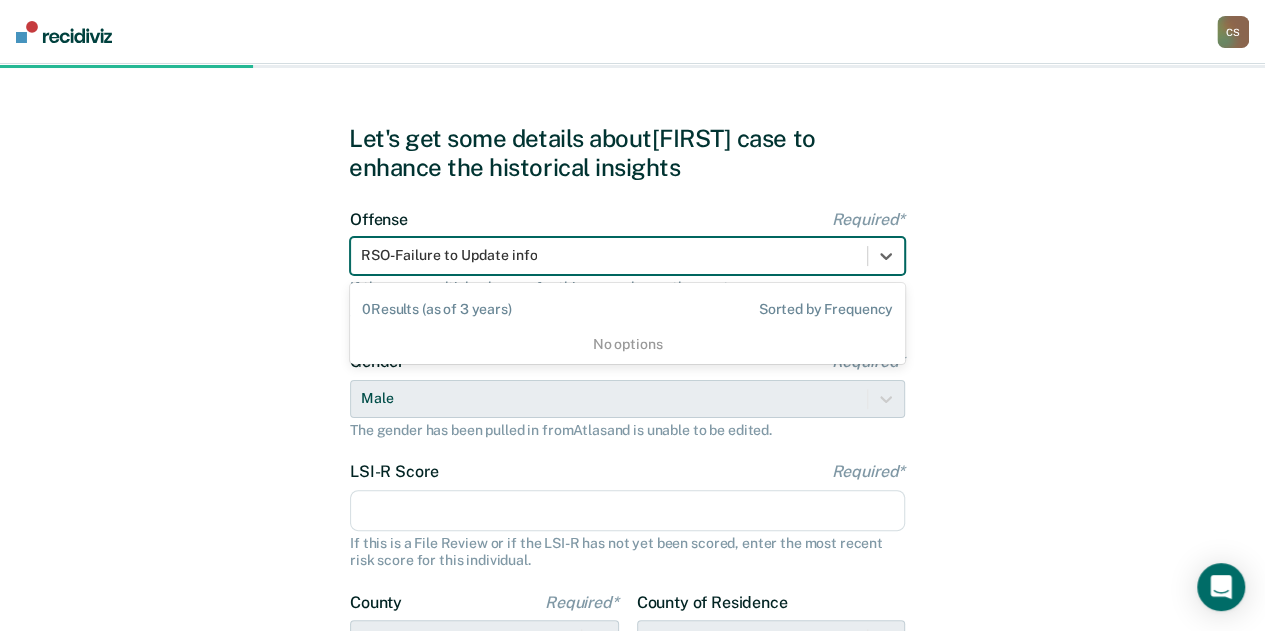 scroll, scrollTop: 0, scrollLeft: 0, axis: both 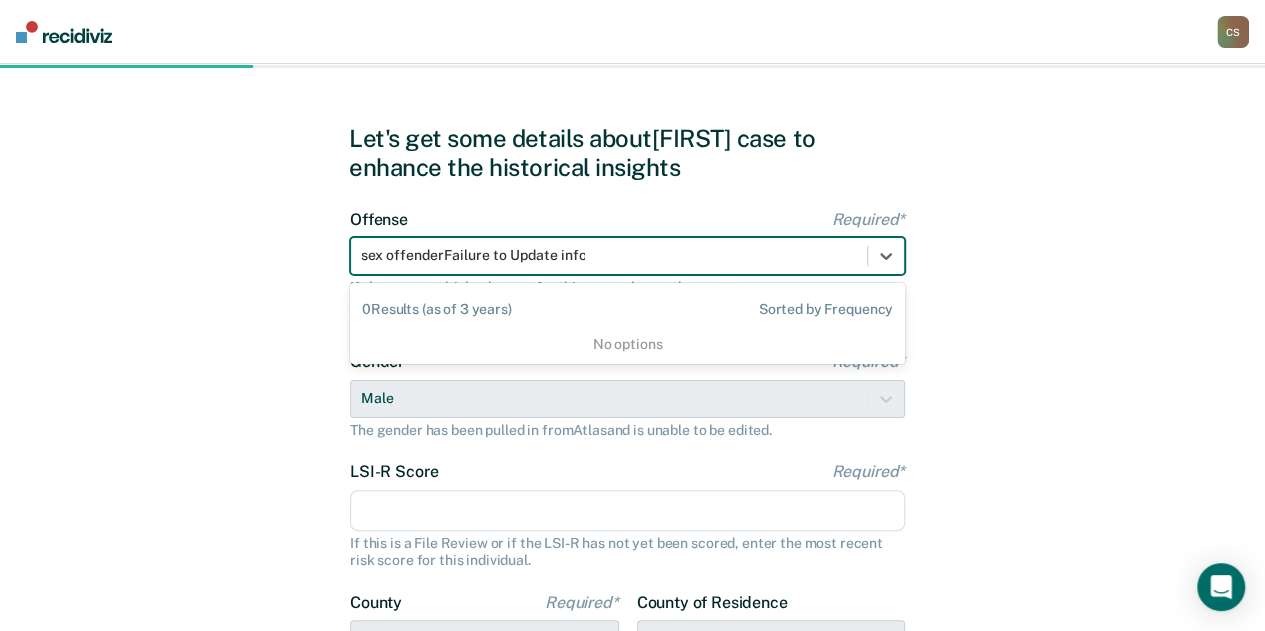 type on "sex offender Failure to Update info" 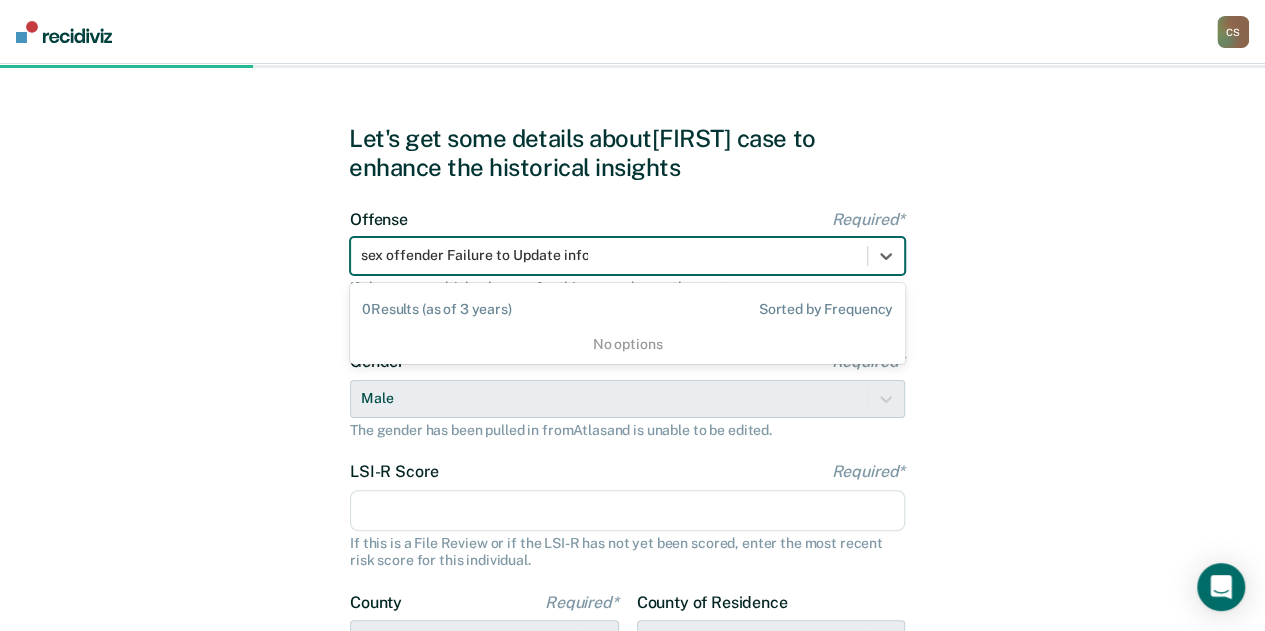 type 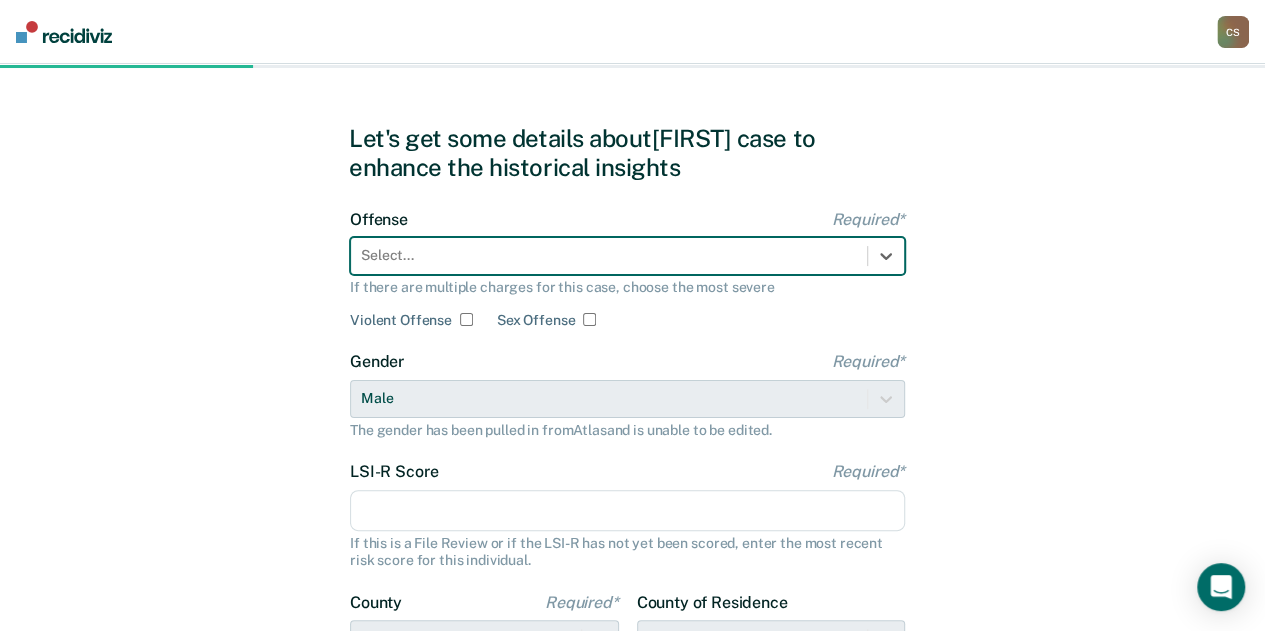 click at bounding box center [609, 255] 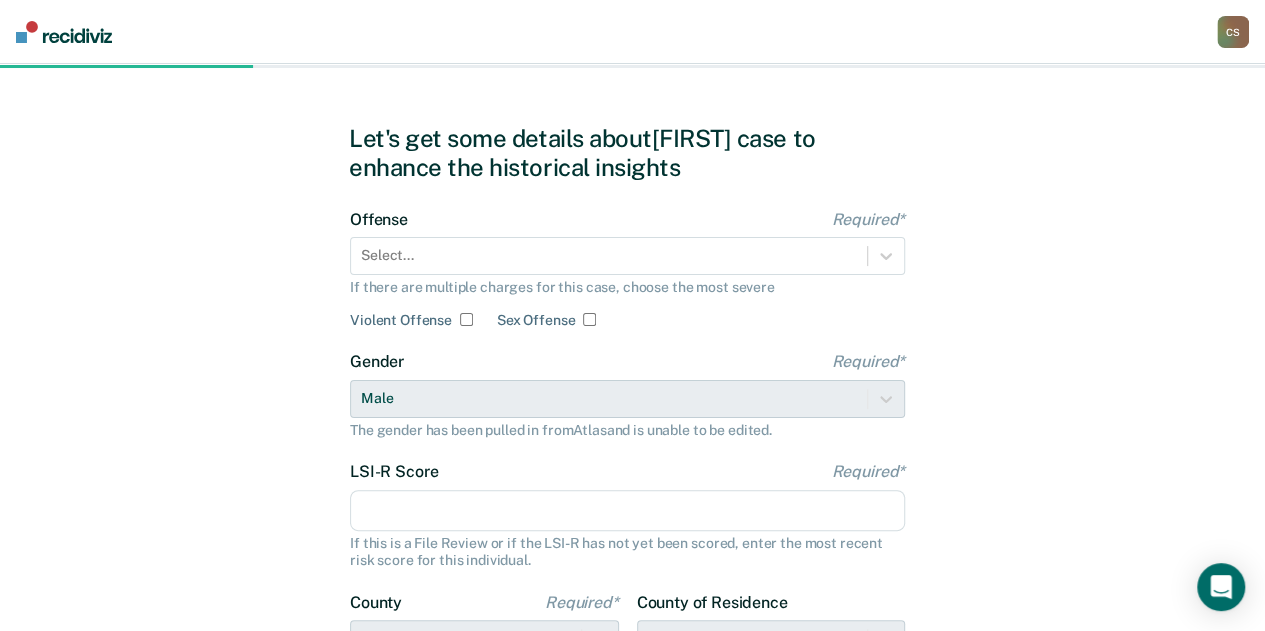 click on "Sex Offense" at bounding box center [589, 319] 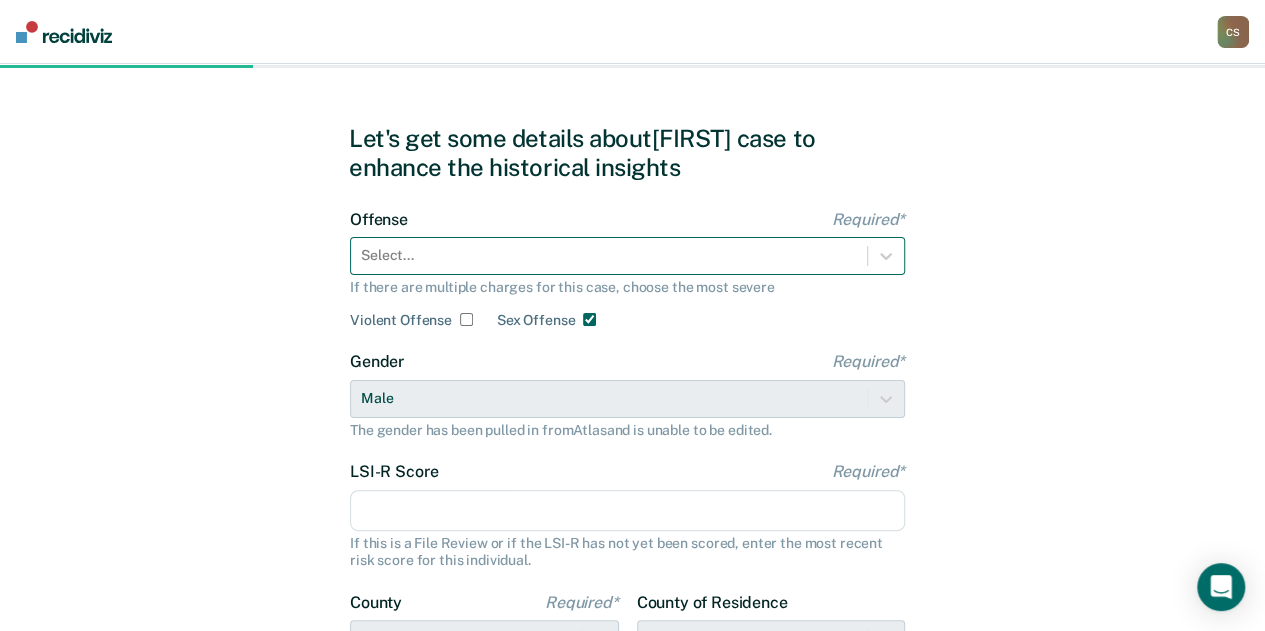 click on "Select..." at bounding box center [627, 256] 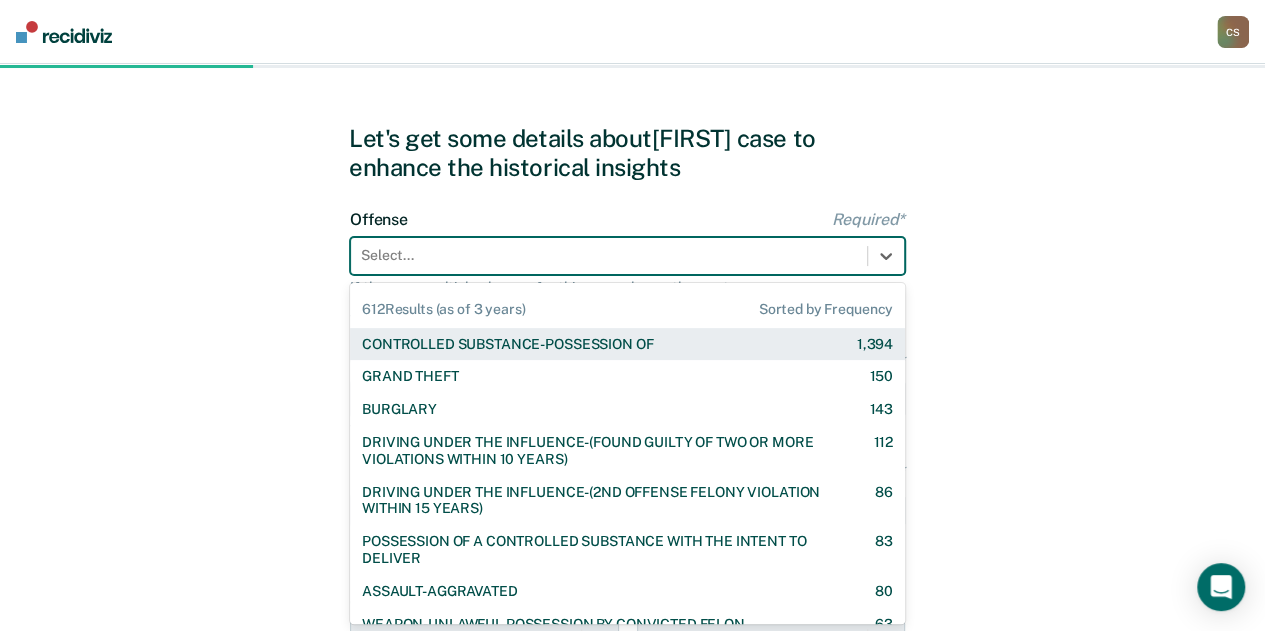 paste on "Duty to Update Registration Information" 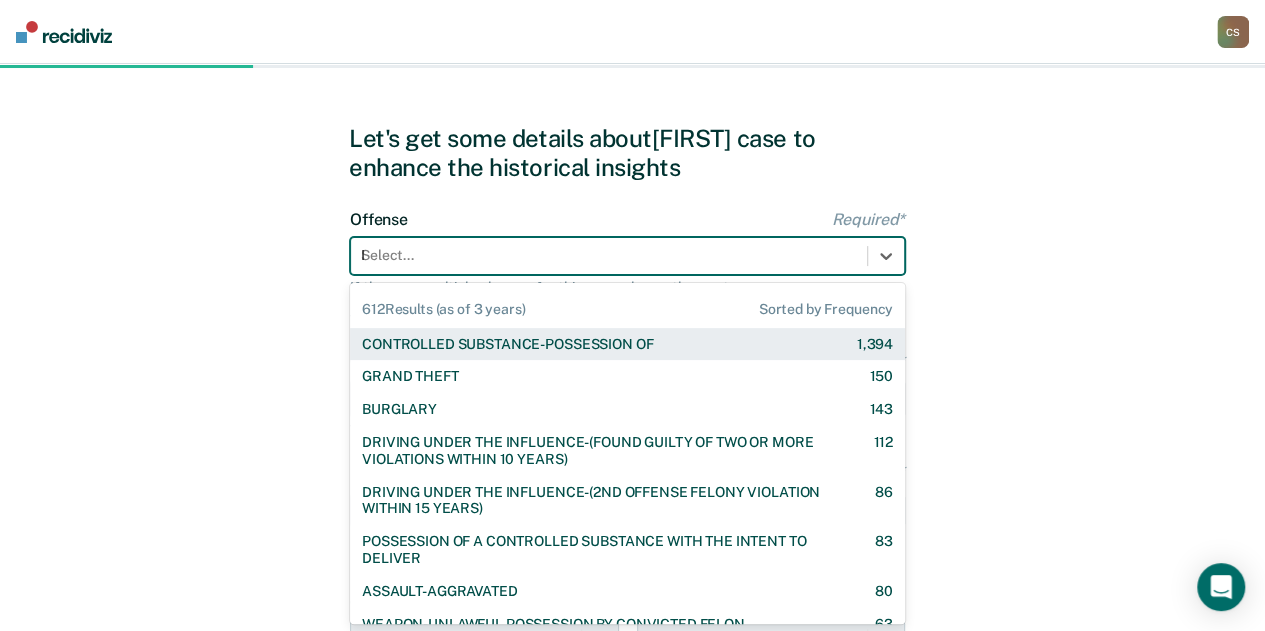 scroll, scrollTop: 0, scrollLeft: 2, axis: horizontal 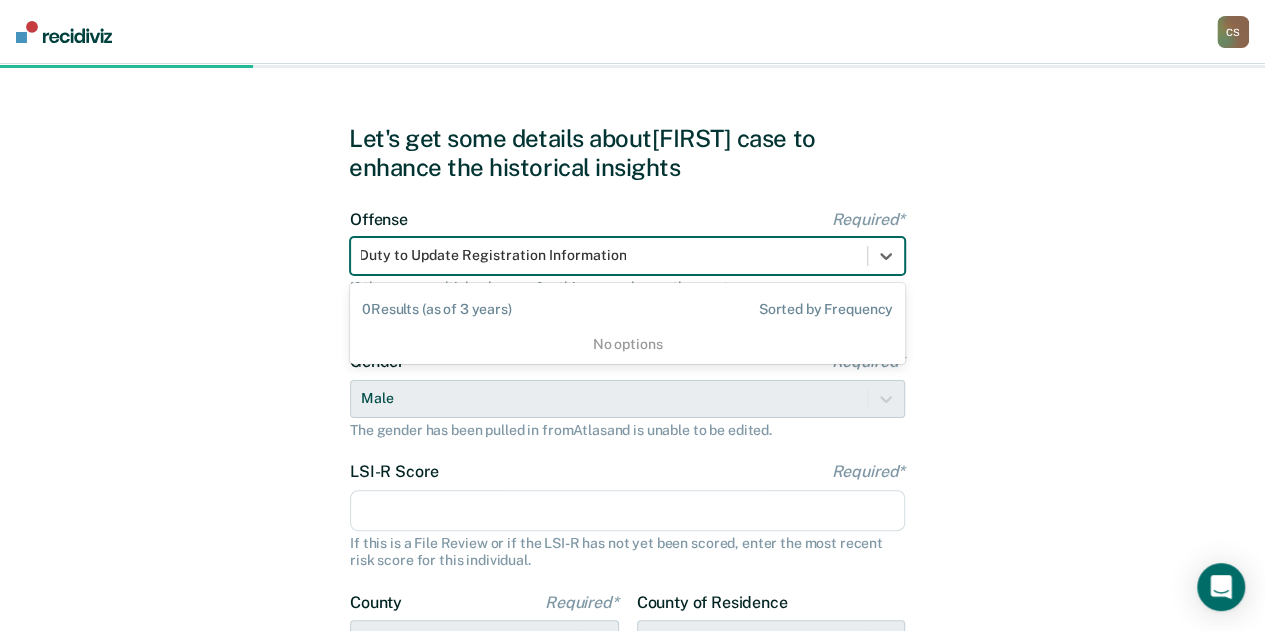 click on "Duty to Update Registration Information" at bounding box center [493, 255] 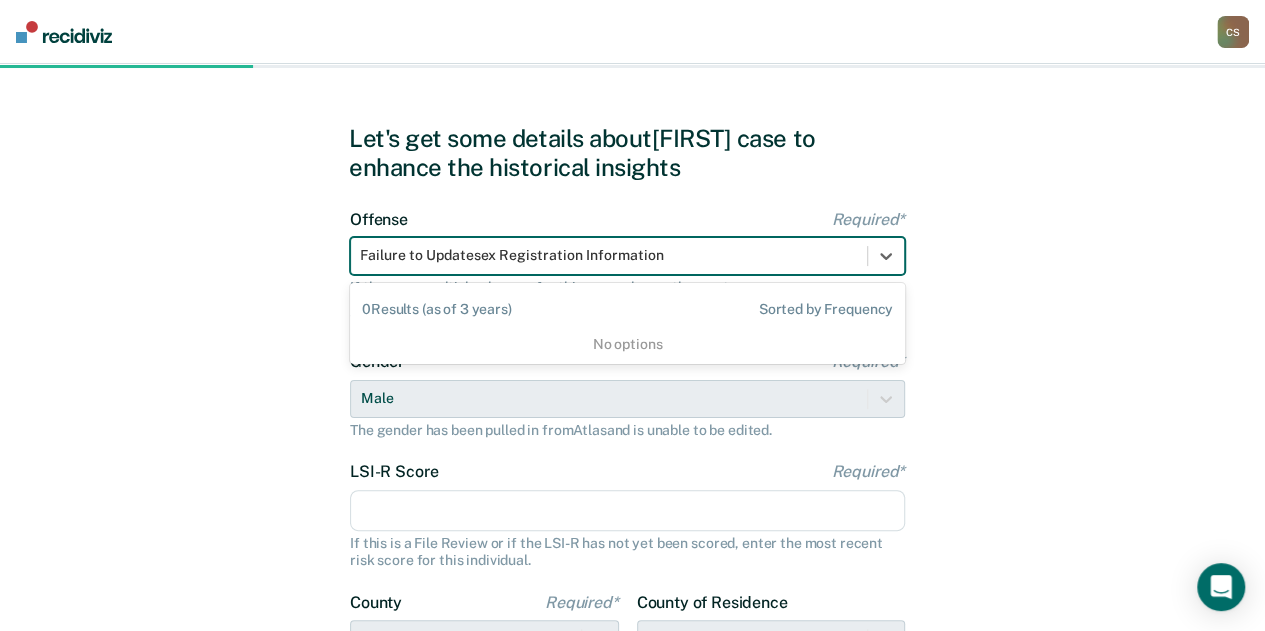 scroll, scrollTop: 0, scrollLeft: 0, axis: both 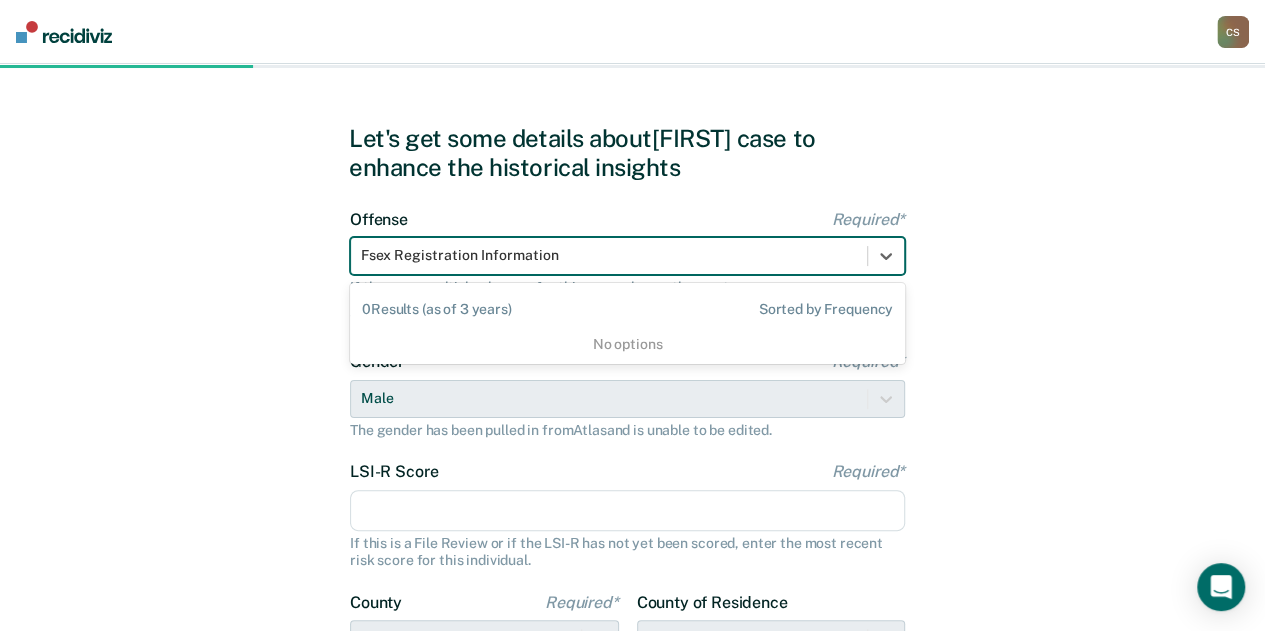 type on "sex Registration Information" 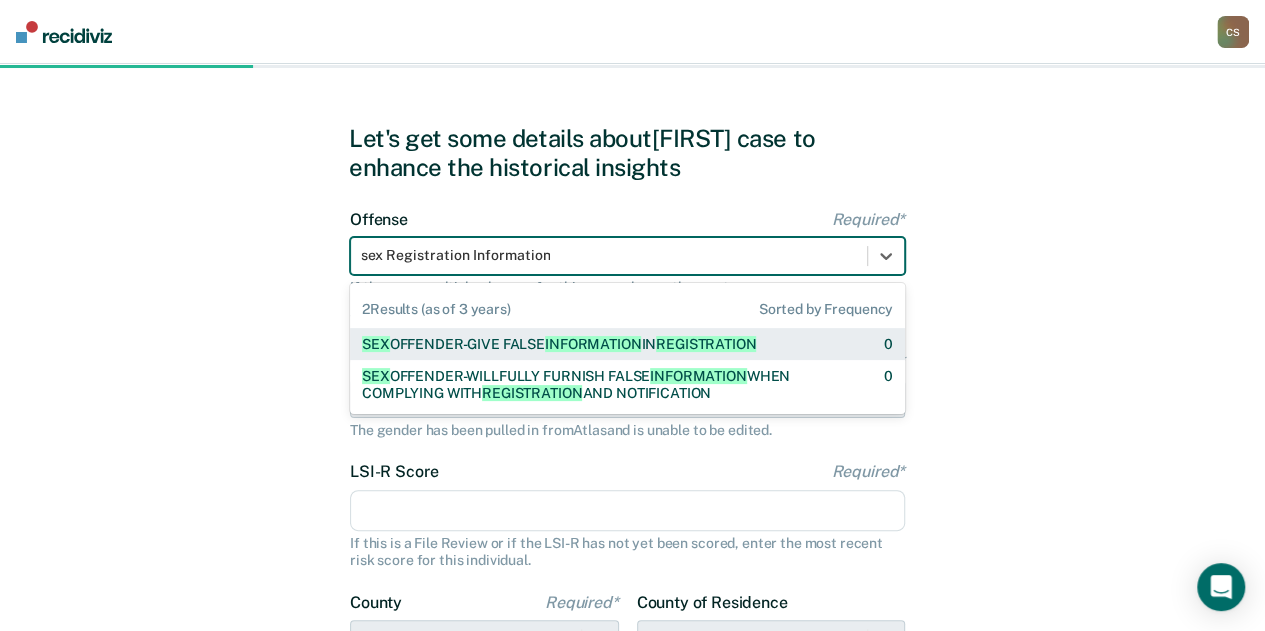 click on "SEX  OFFENDER-GIVE FALSE  INFORMATION  IN  REGISTRATION" at bounding box center [559, 344] 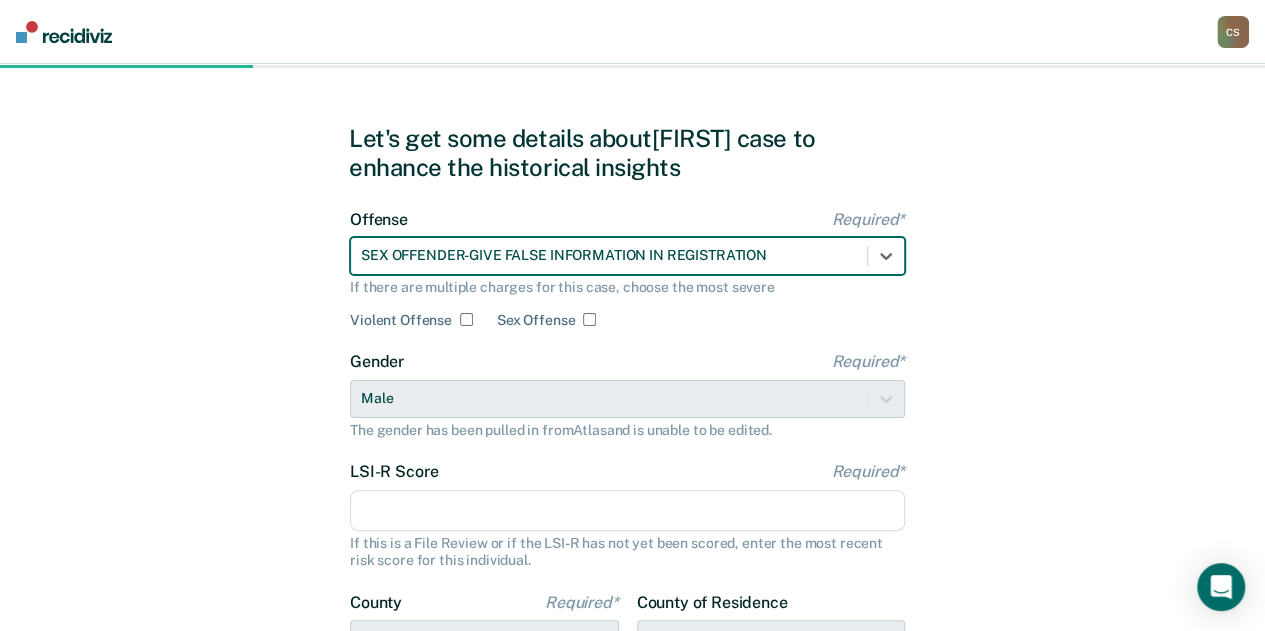 type 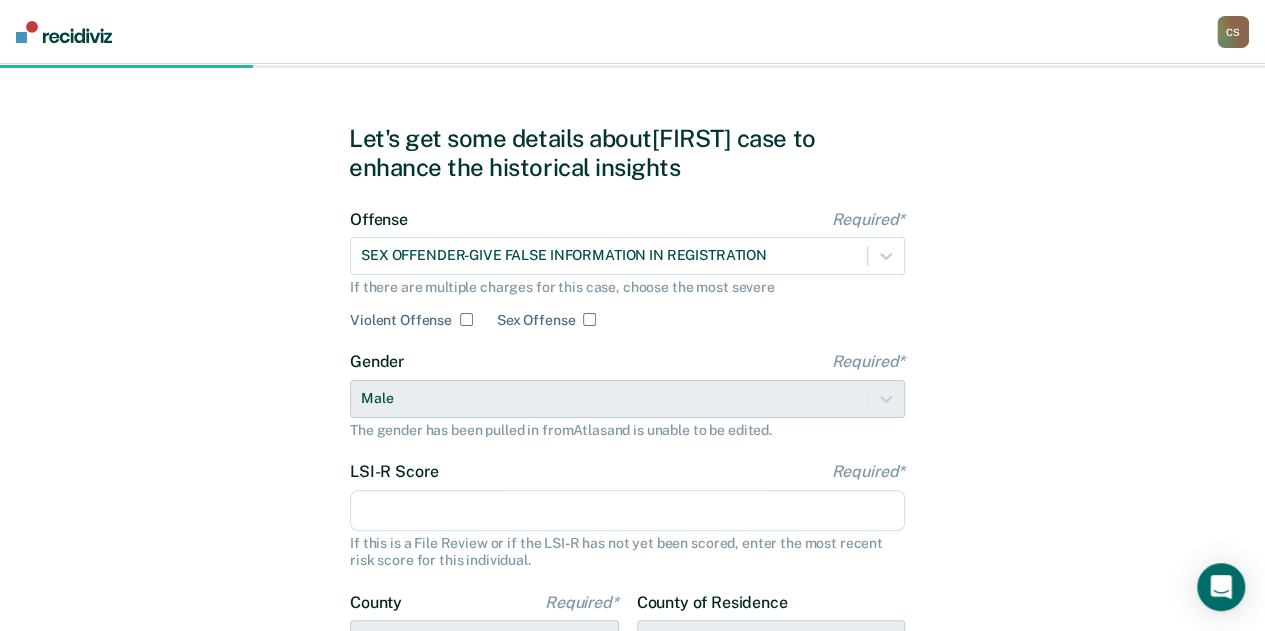 click on "LSI-R Score  Required*" at bounding box center (627, 511) 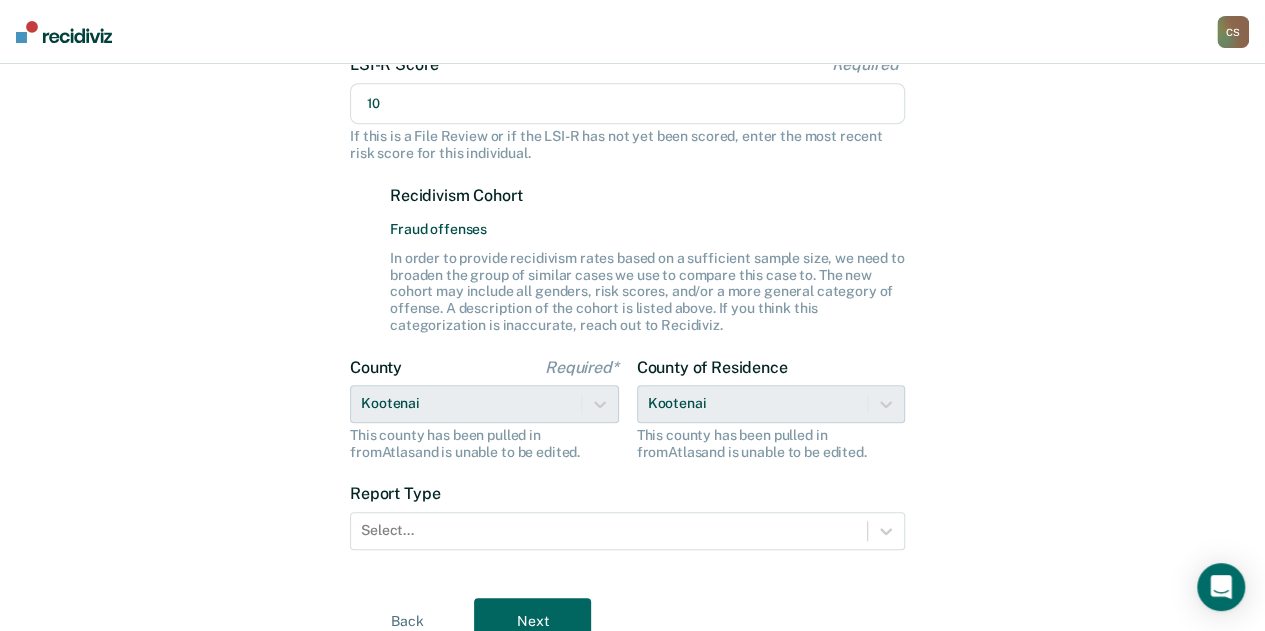 scroll, scrollTop: 504, scrollLeft: 0, axis: vertical 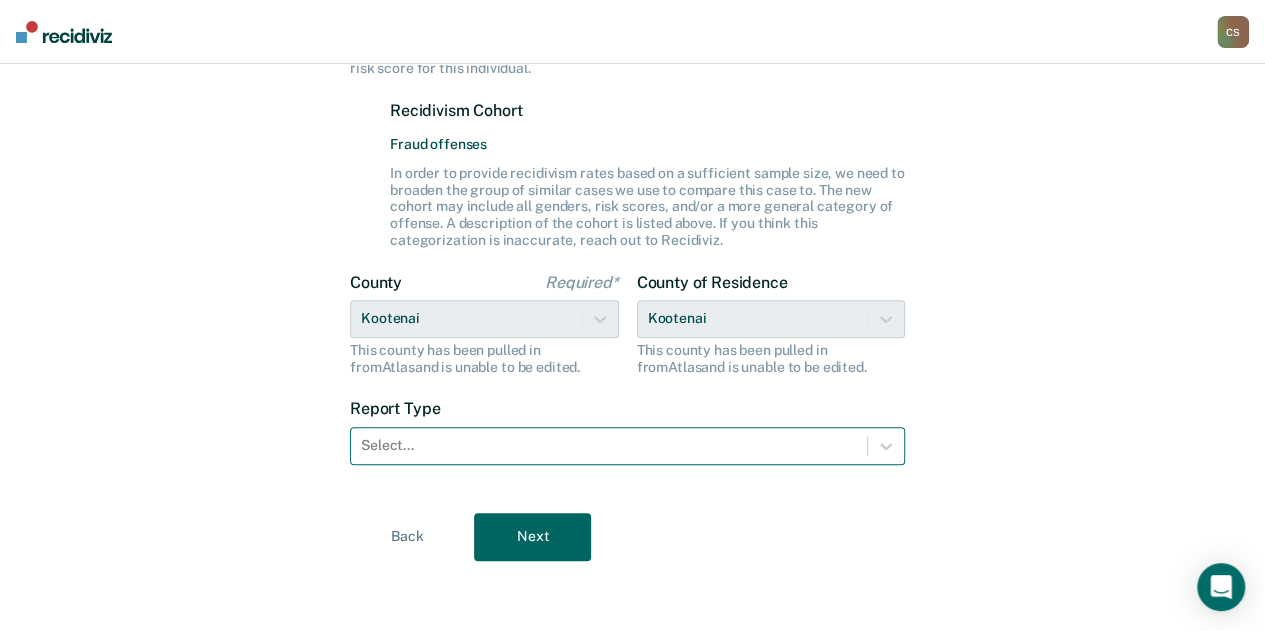 type on "10" 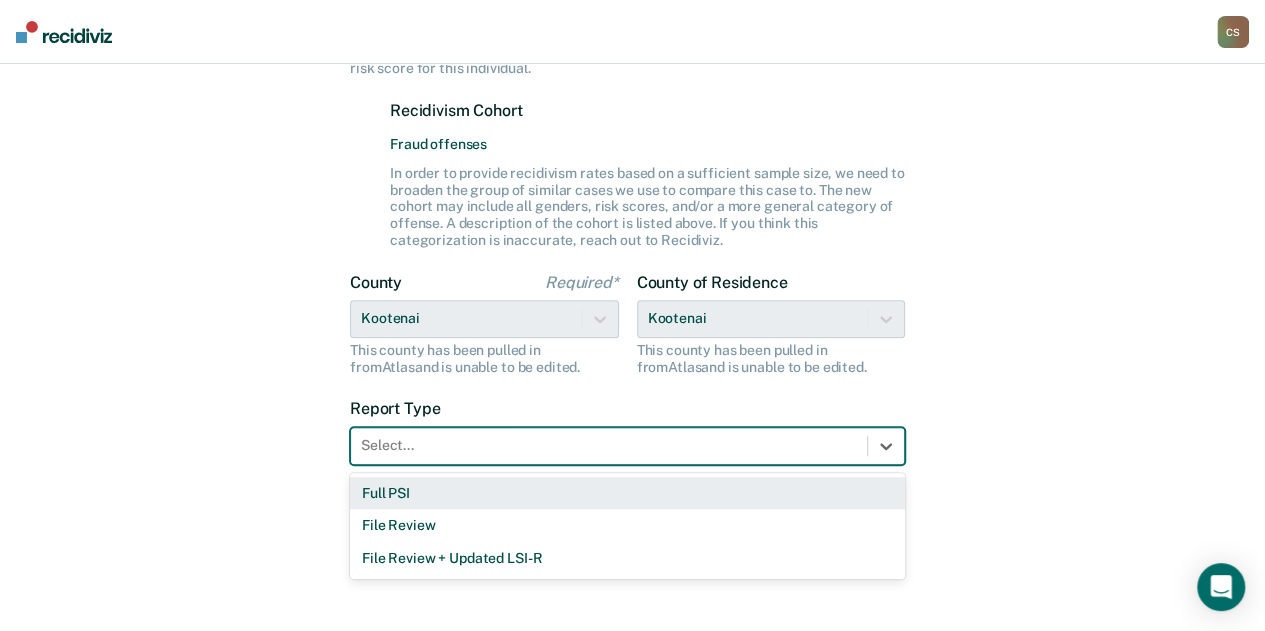 click at bounding box center [609, 445] 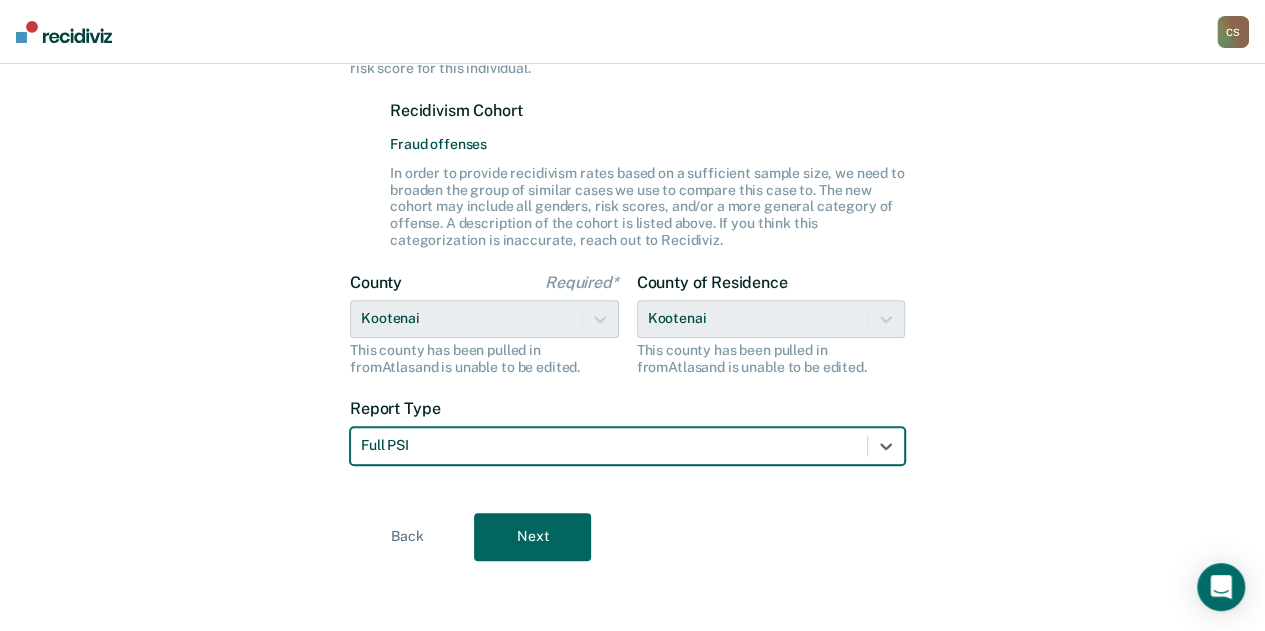 click on "Next" at bounding box center [532, 537] 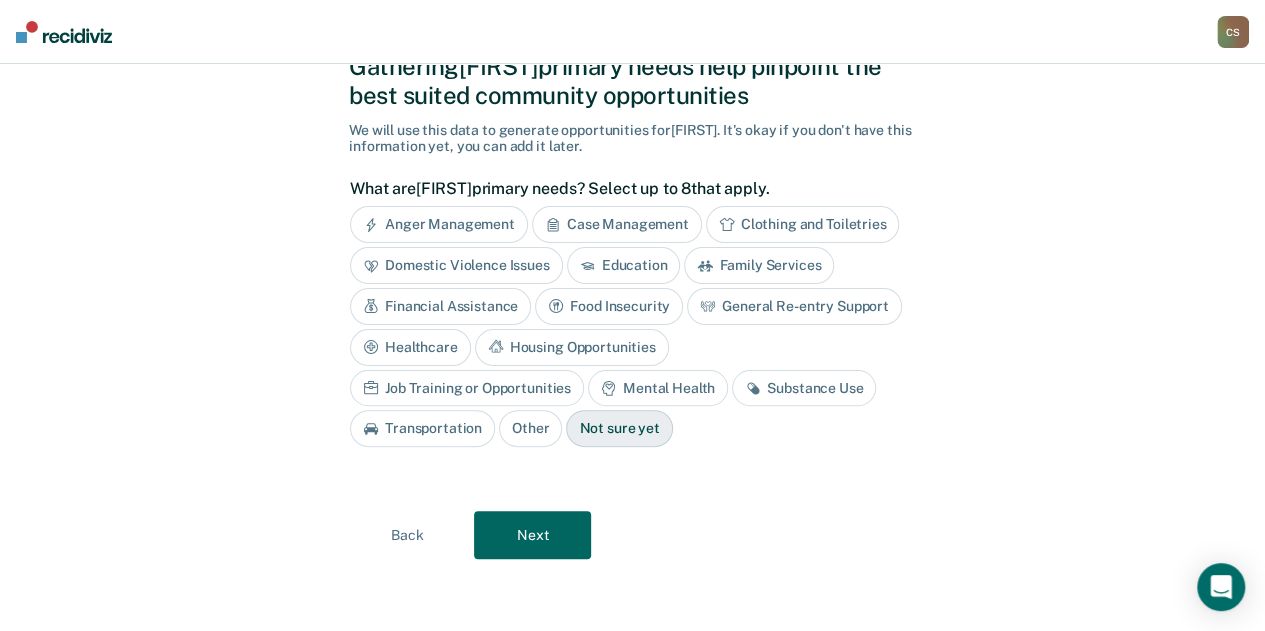 scroll, scrollTop: 80, scrollLeft: 0, axis: vertical 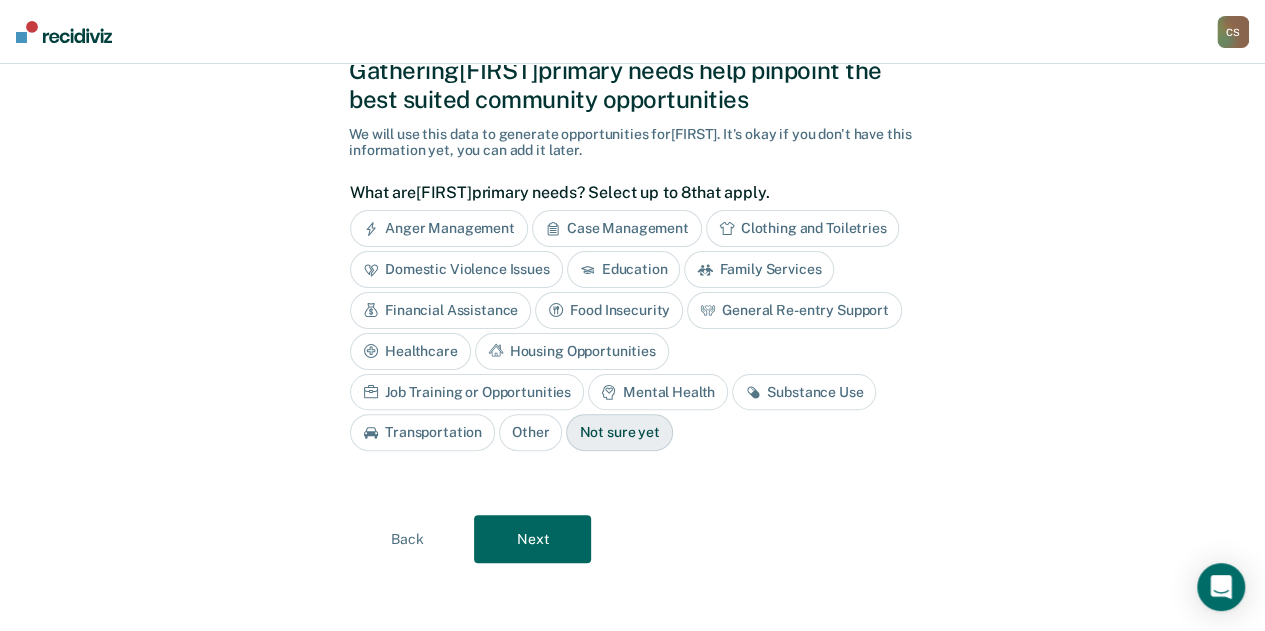 click on "Case Management" at bounding box center [617, 228] 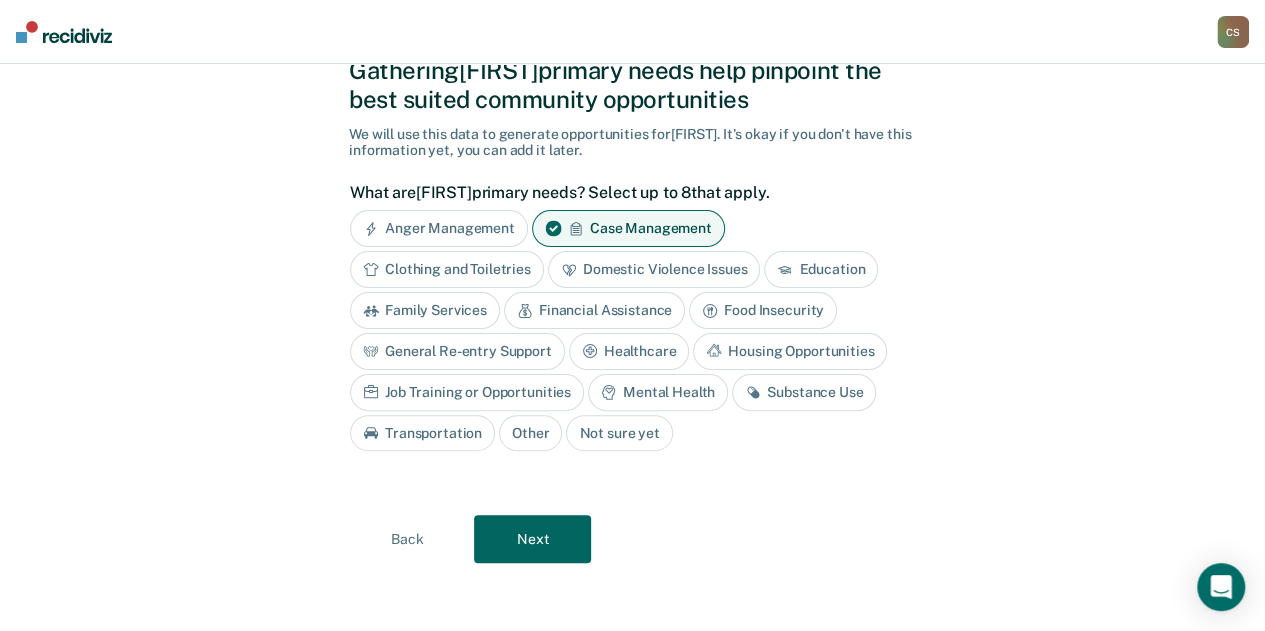 click on "Next" at bounding box center [532, 539] 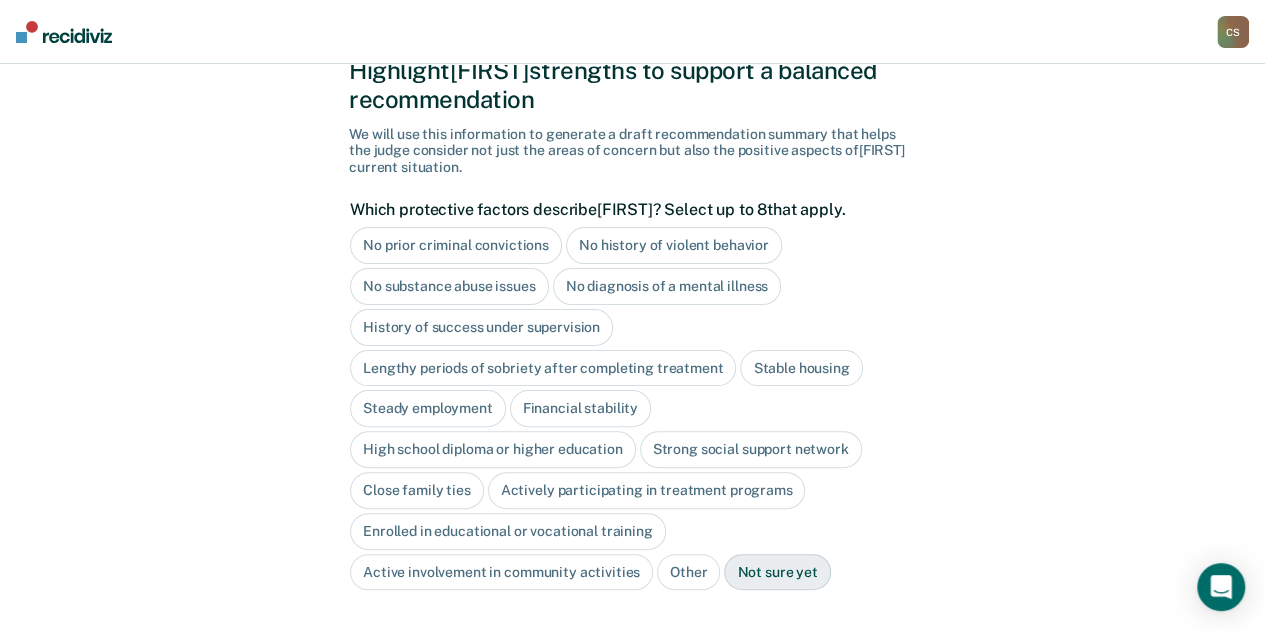 click on "No substance abuse issues" at bounding box center [449, 286] 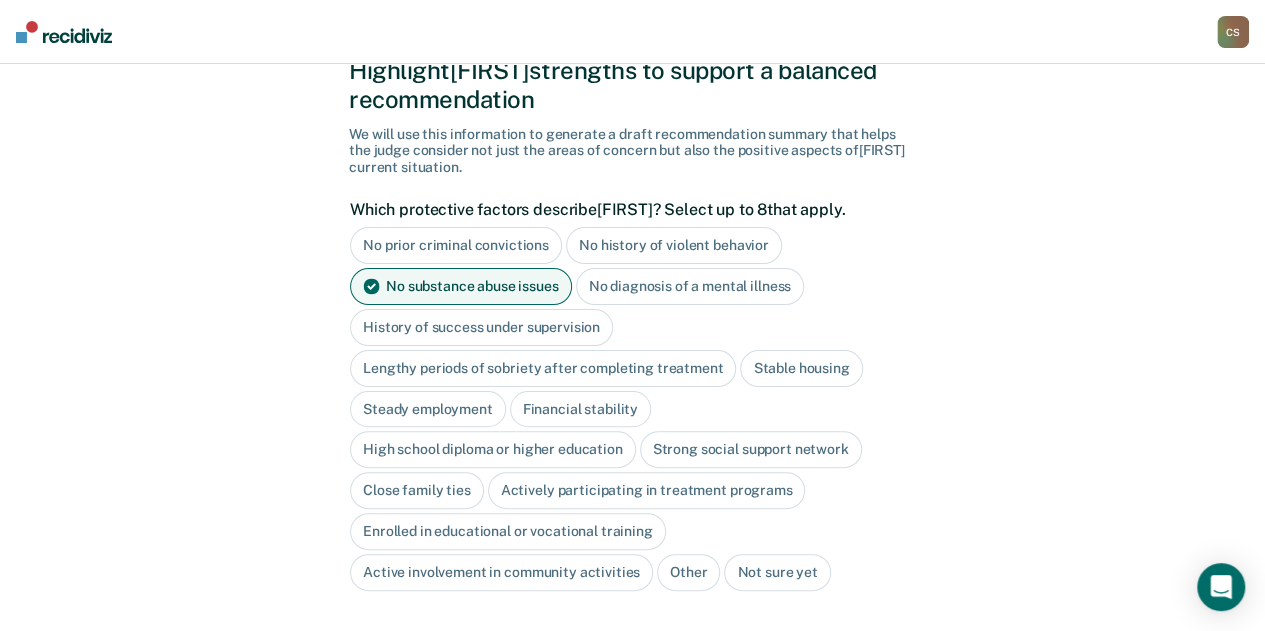 click on "No diagnosis of a mental illness" at bounding box center (690, 286) 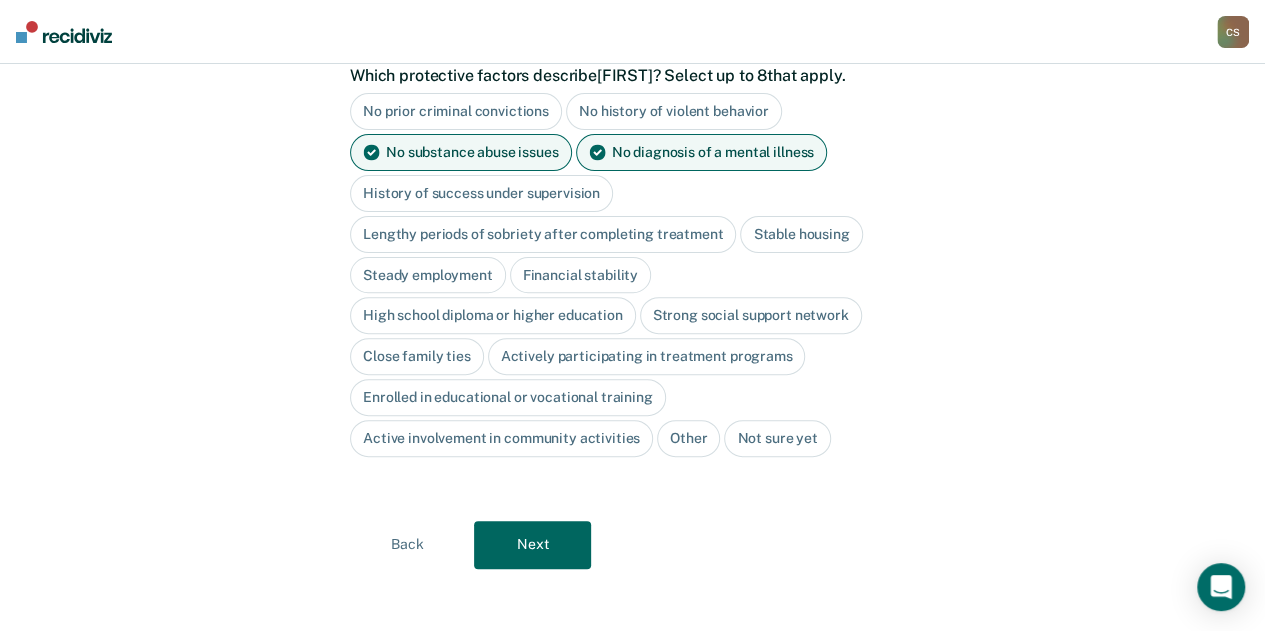 scroll, scrollTop: 217, scrollLeft: 0, axis: vertical 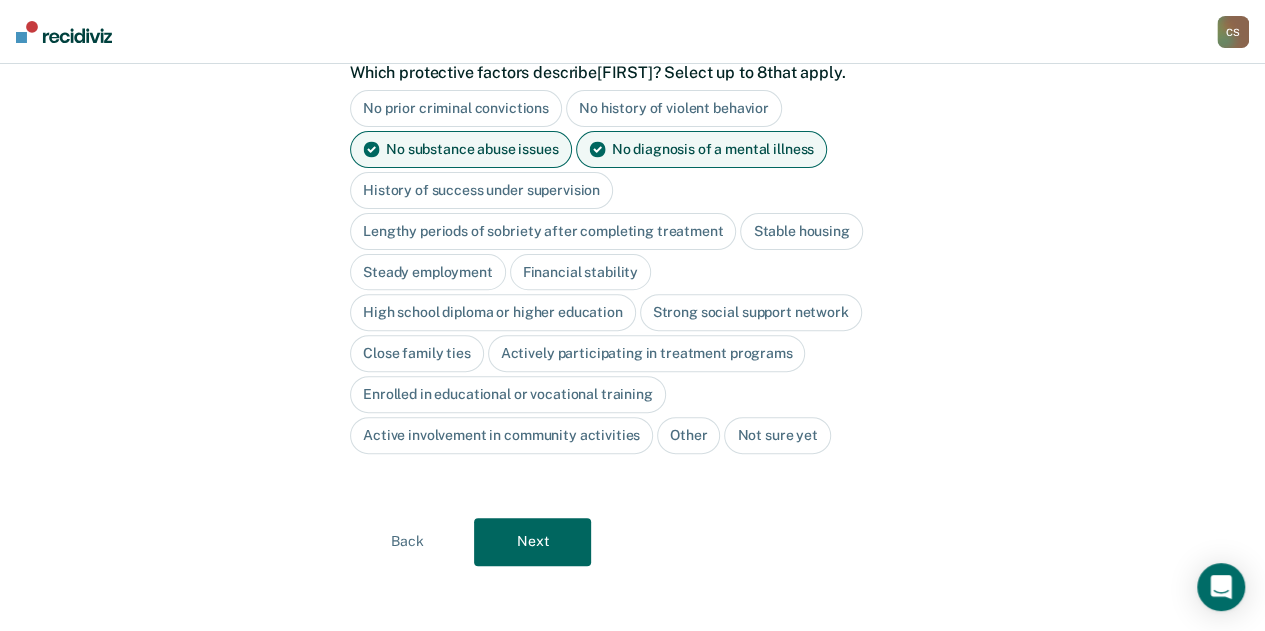 click on "History of success under supervision" at bounding box center (481, 190) 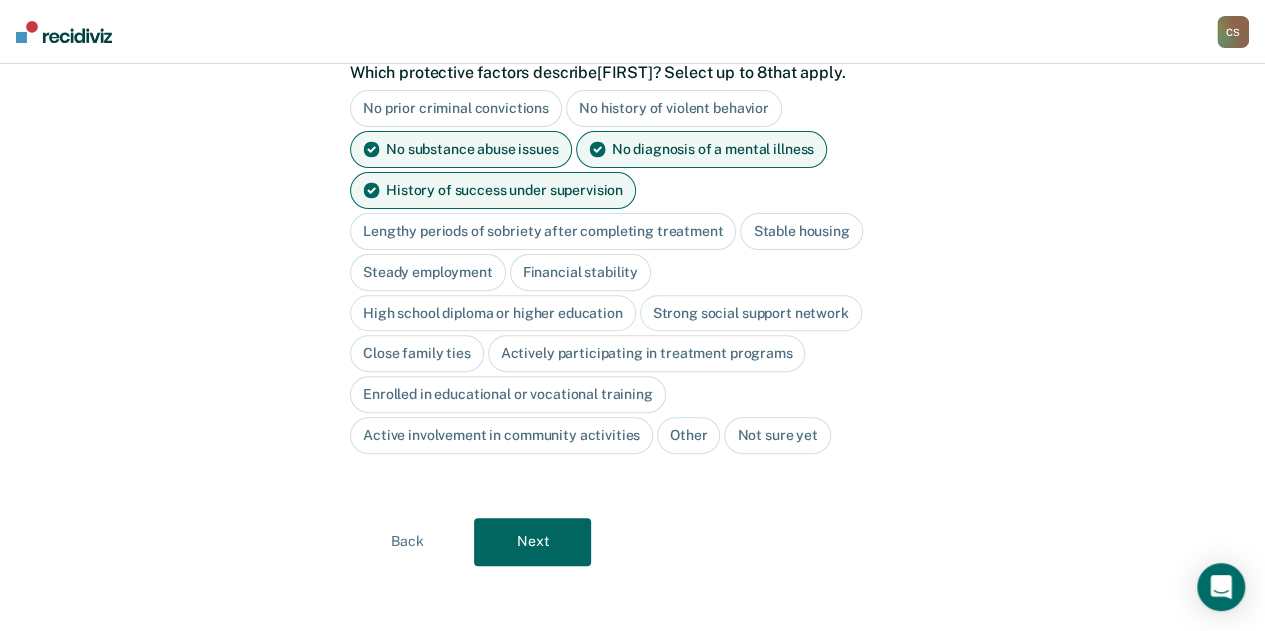 click on "Stable housing" at bounding box center (801, 231) 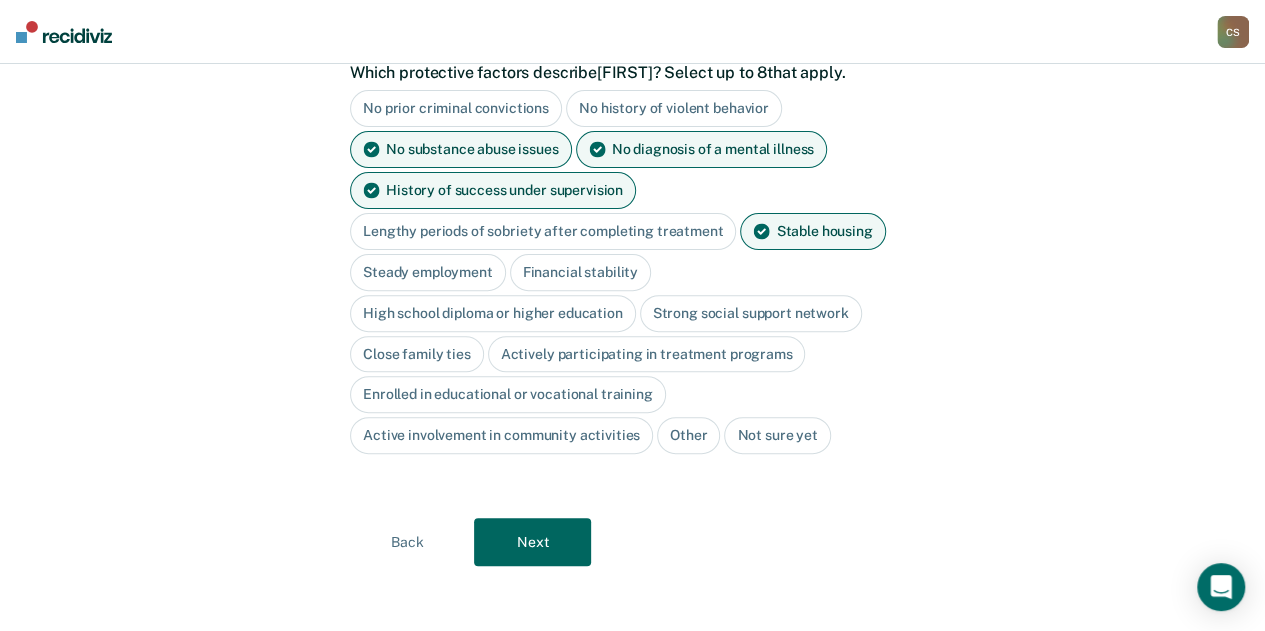 click on "Steady employment" at bounding box center [428, 272] 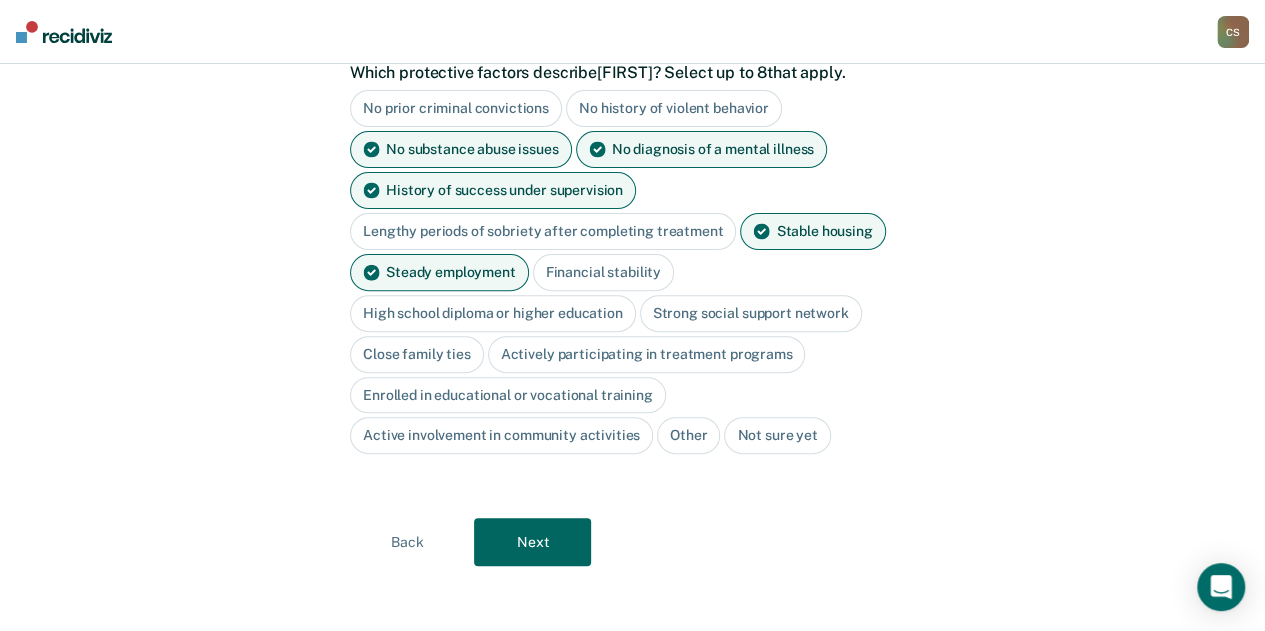click on "Financial stability" at bounding box center (603, 272) 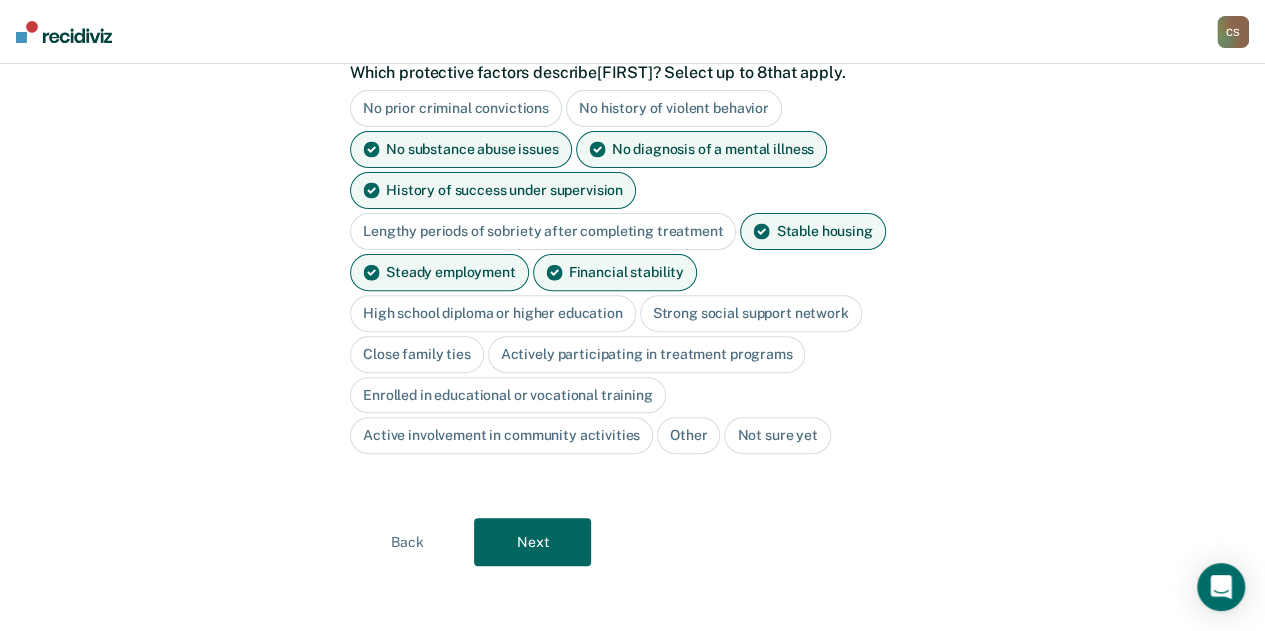 click on "High school diploma or higher education" at bounding box center (493, 313) 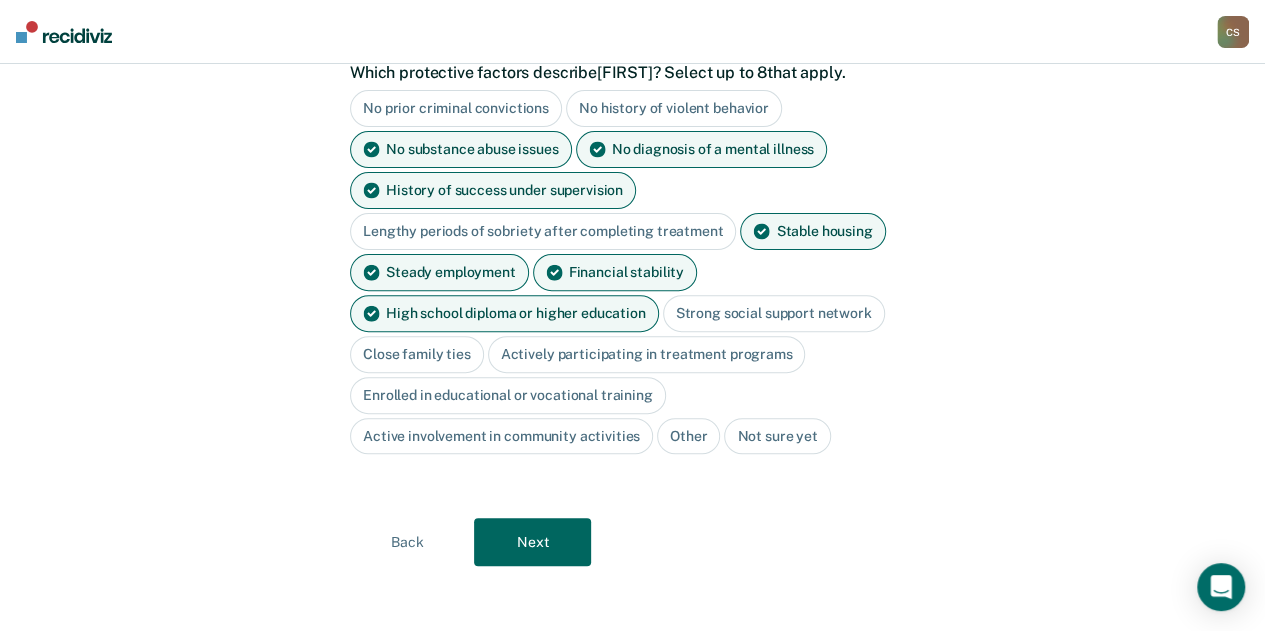 click on "Strong social support network" at bounding box center (774, 313) 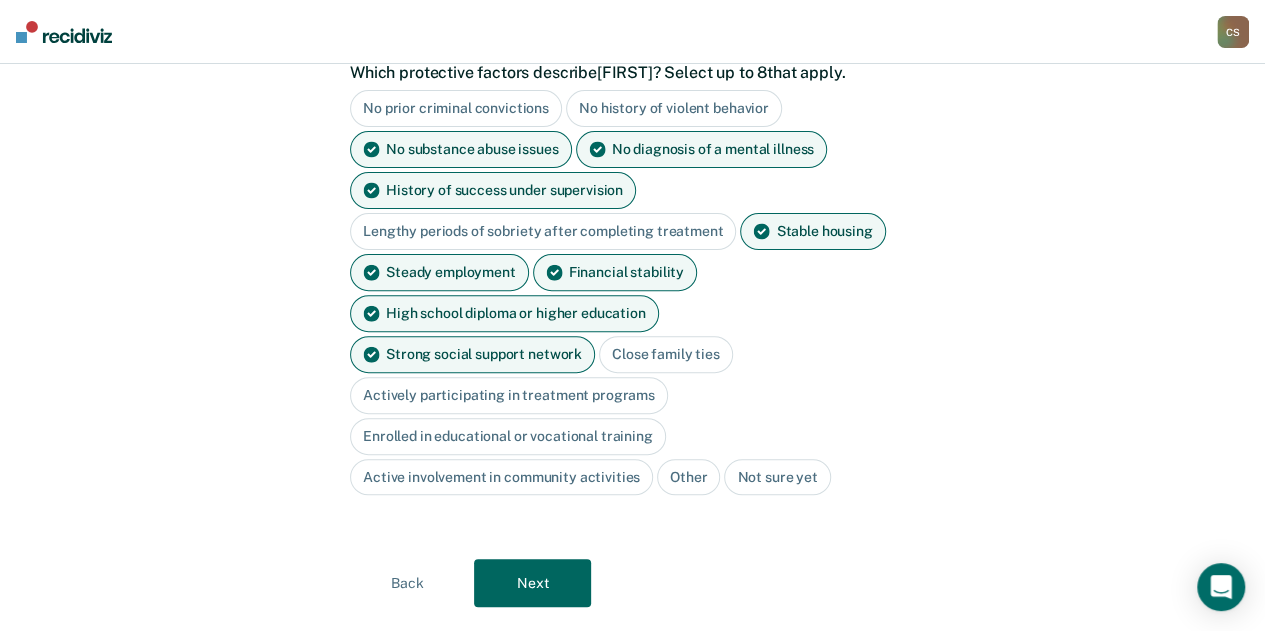 click on "Close family ties" at bounding box center (666, 354) 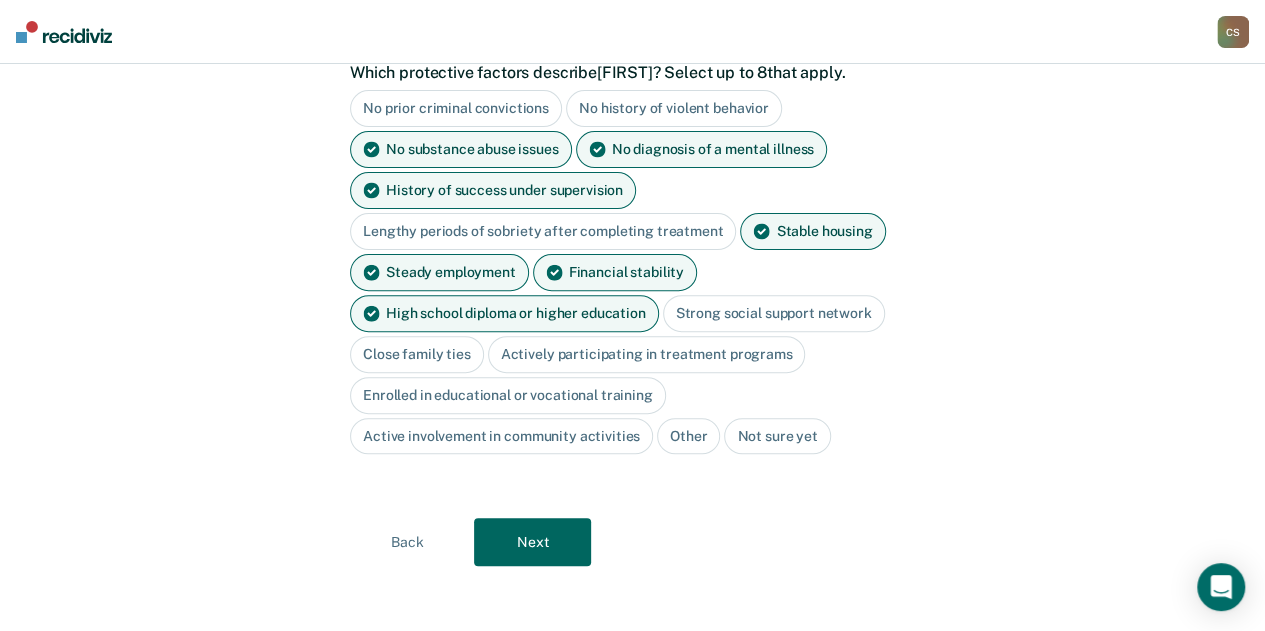 click on "Active involvement in community activities" at bounding box center (501, 436) 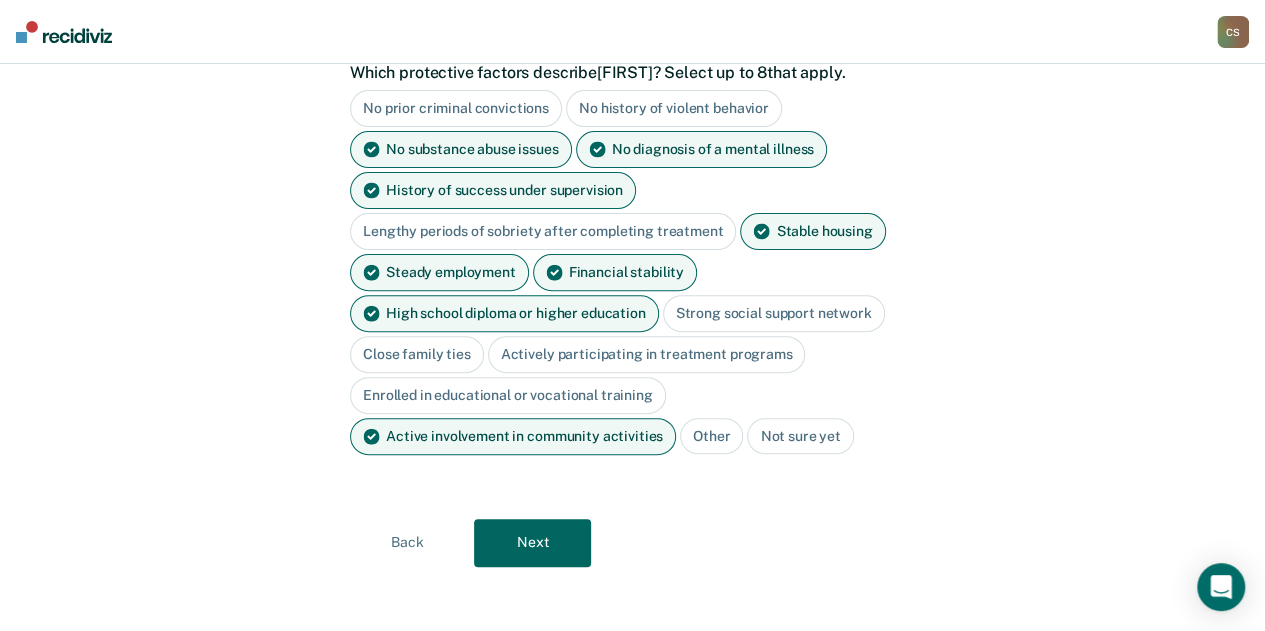click on "High school diploma or higher education" at bounding box center [504, 313] 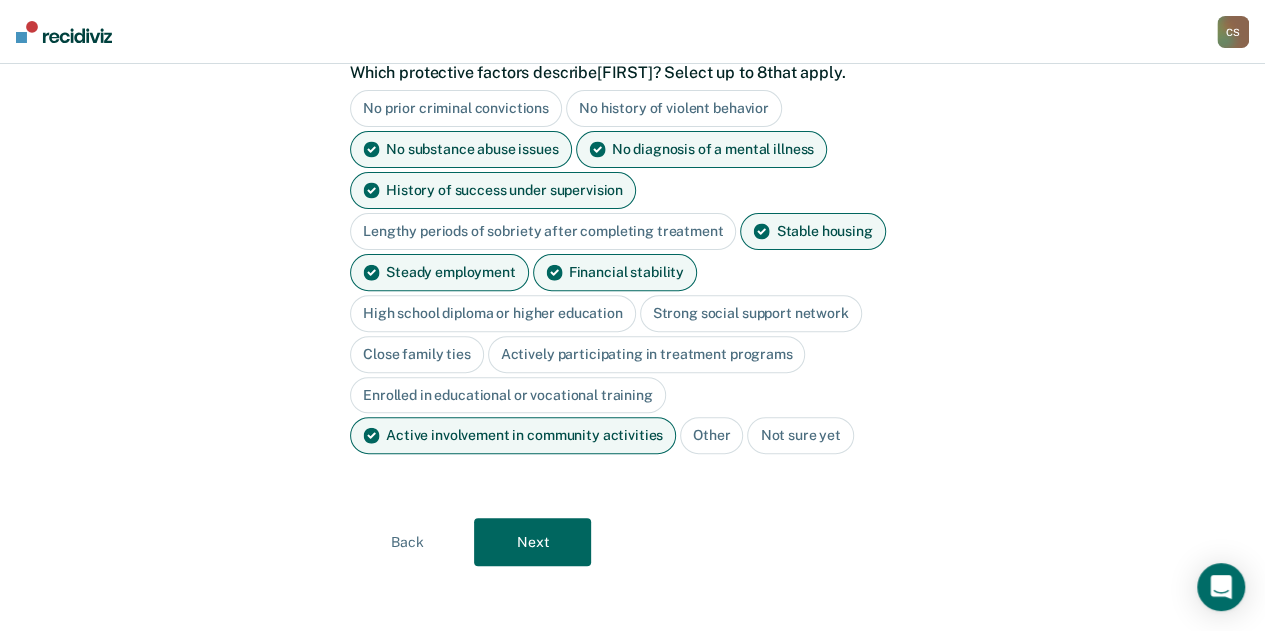 click on "Strong social support network" at bounding box center [751, 313] 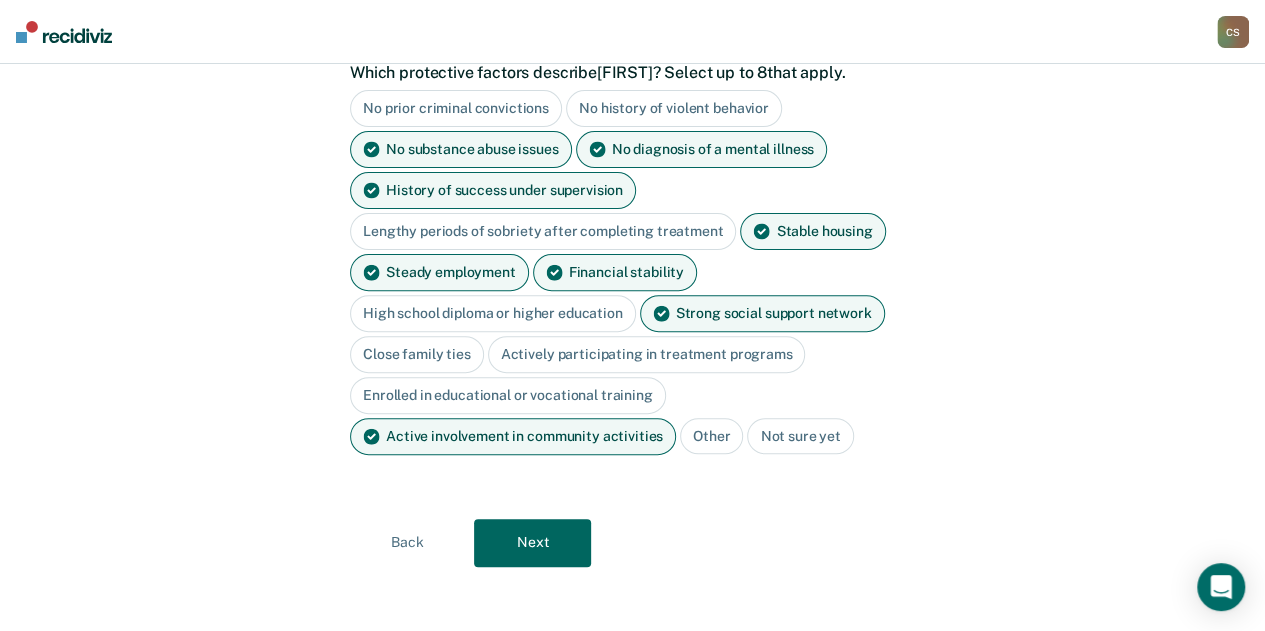 click on "Next" at bounding box center (532, 543) 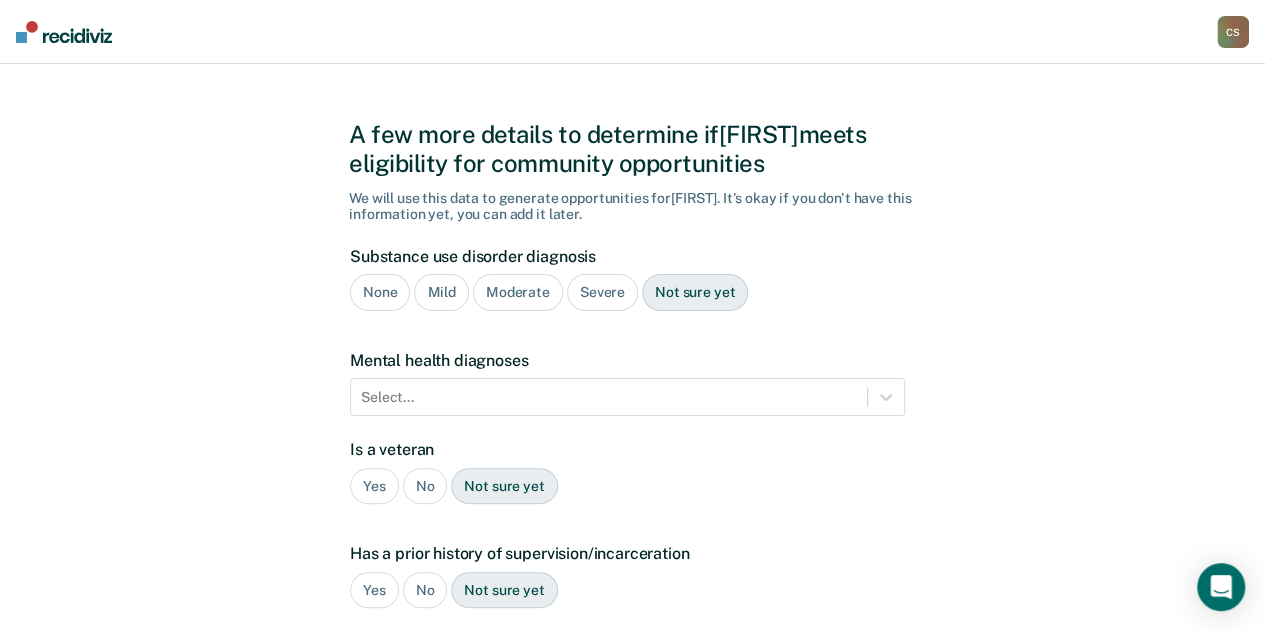 scroll, scrollTop: 0, scrollLeft: 0, axis: both 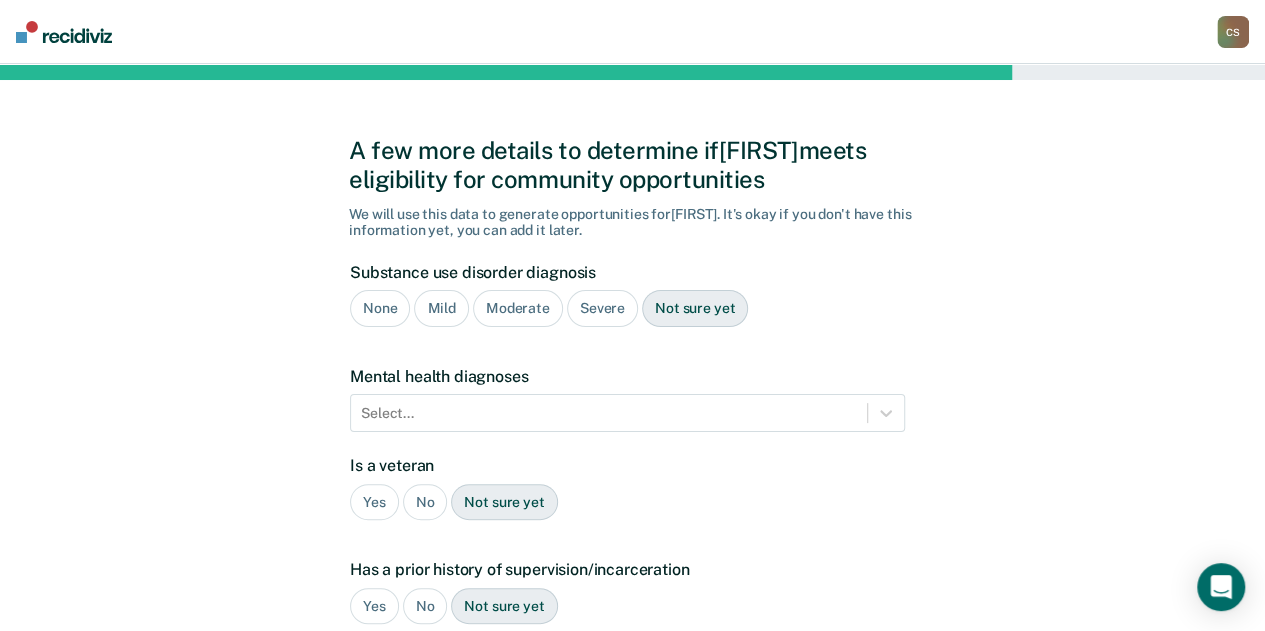 click on "None" at bounding box center (380, 308) 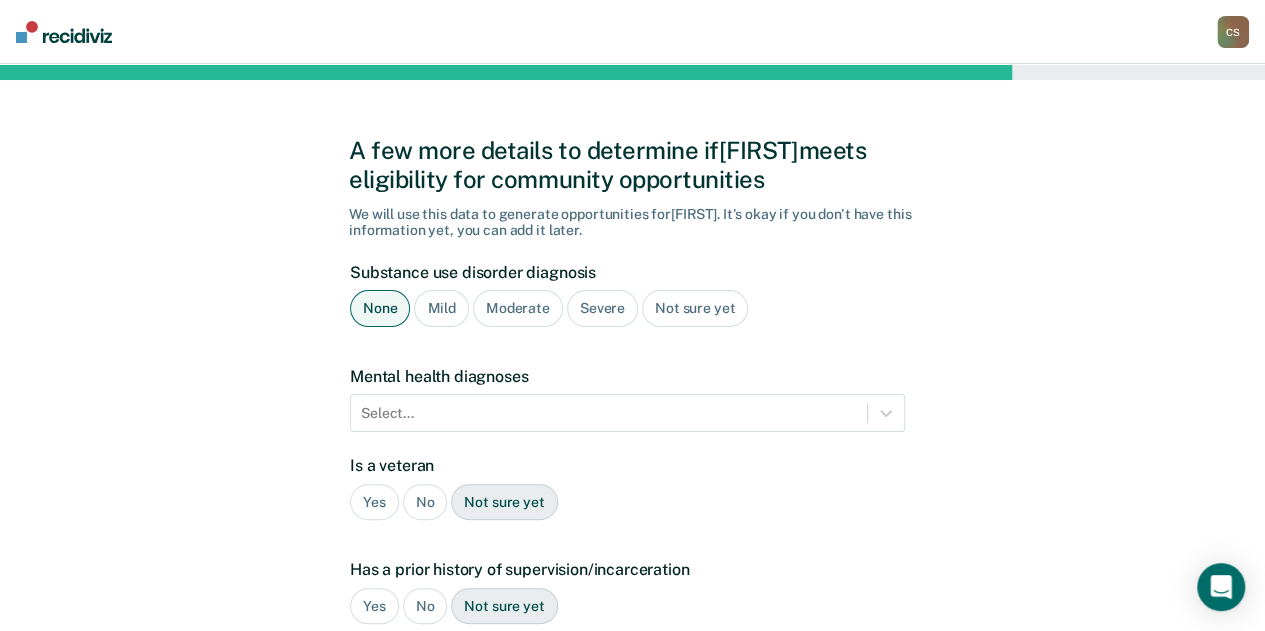 scroll, scrollTop: 200, scrollLeft: 0, axis: vertical 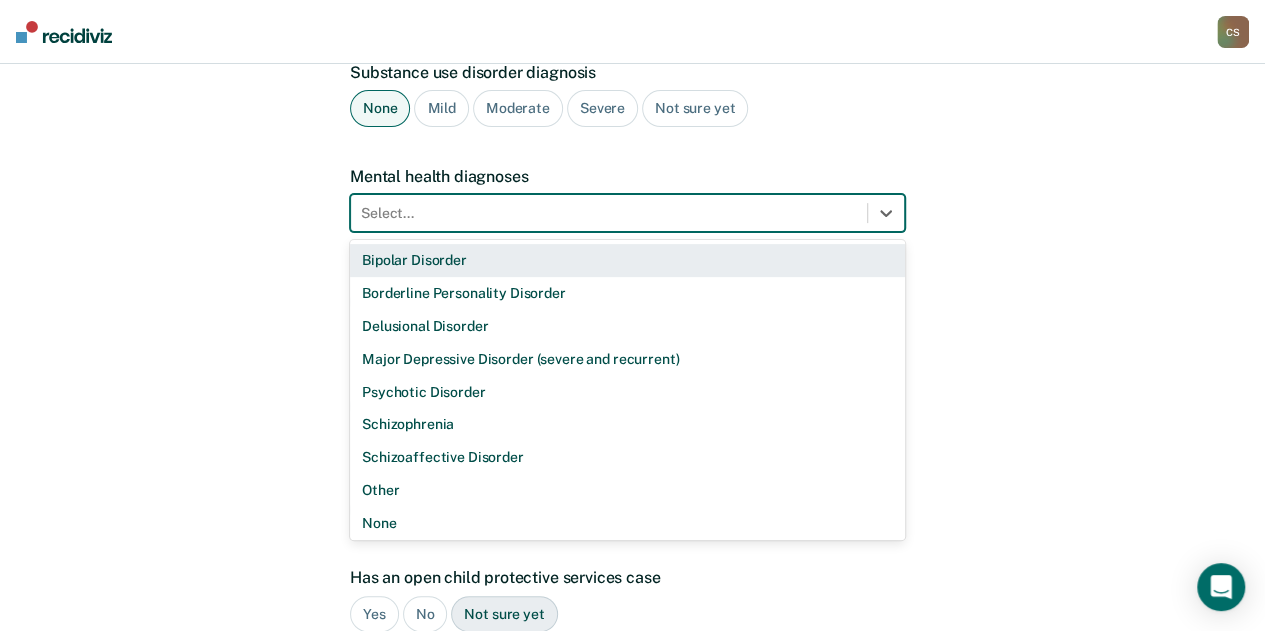 click on "Select..." at bounding box center [609, 213] 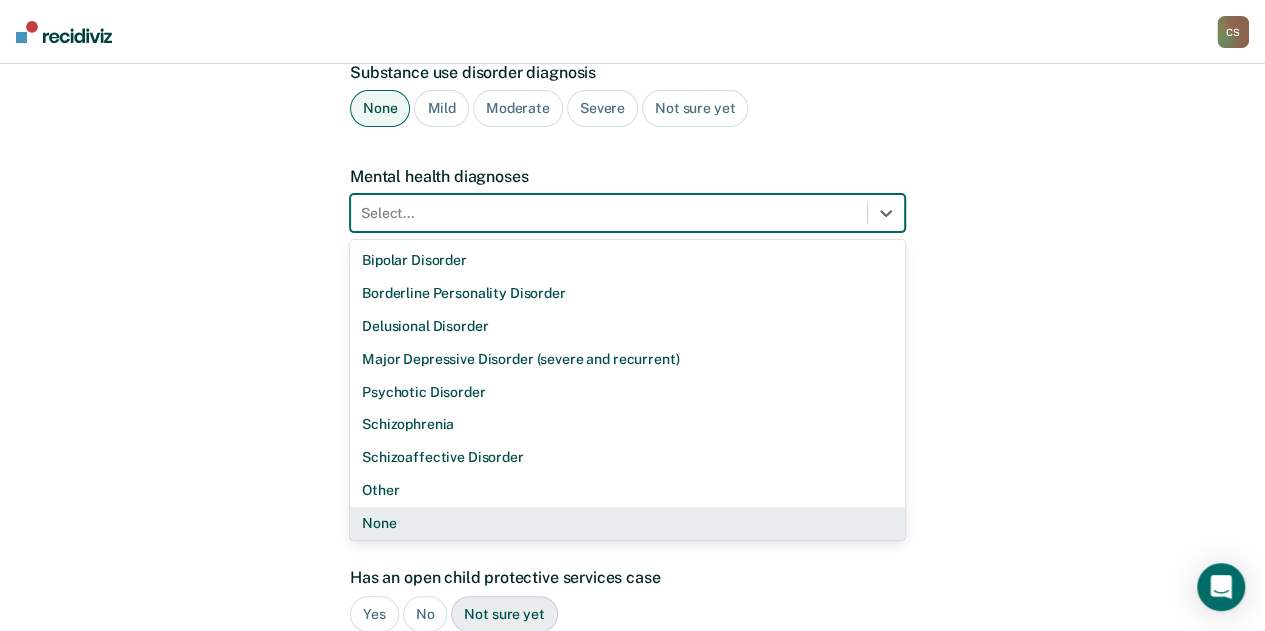 click on "None" at bounding box center (627, 523) 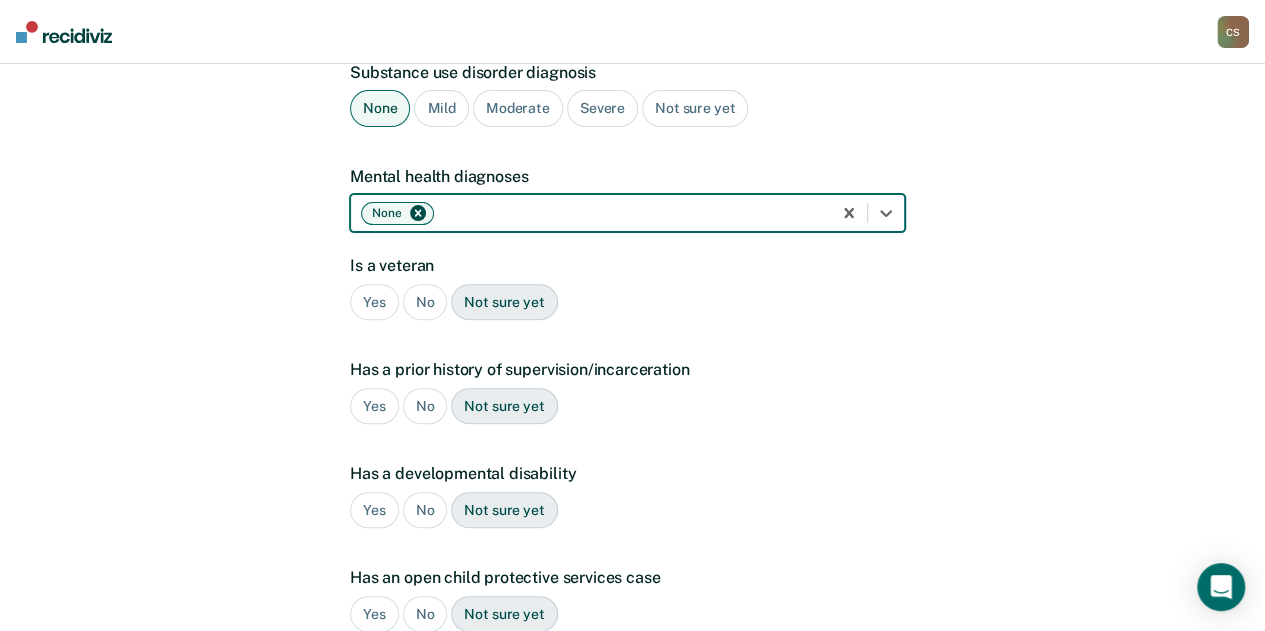 click on "No" at bounding box center [425, 302] 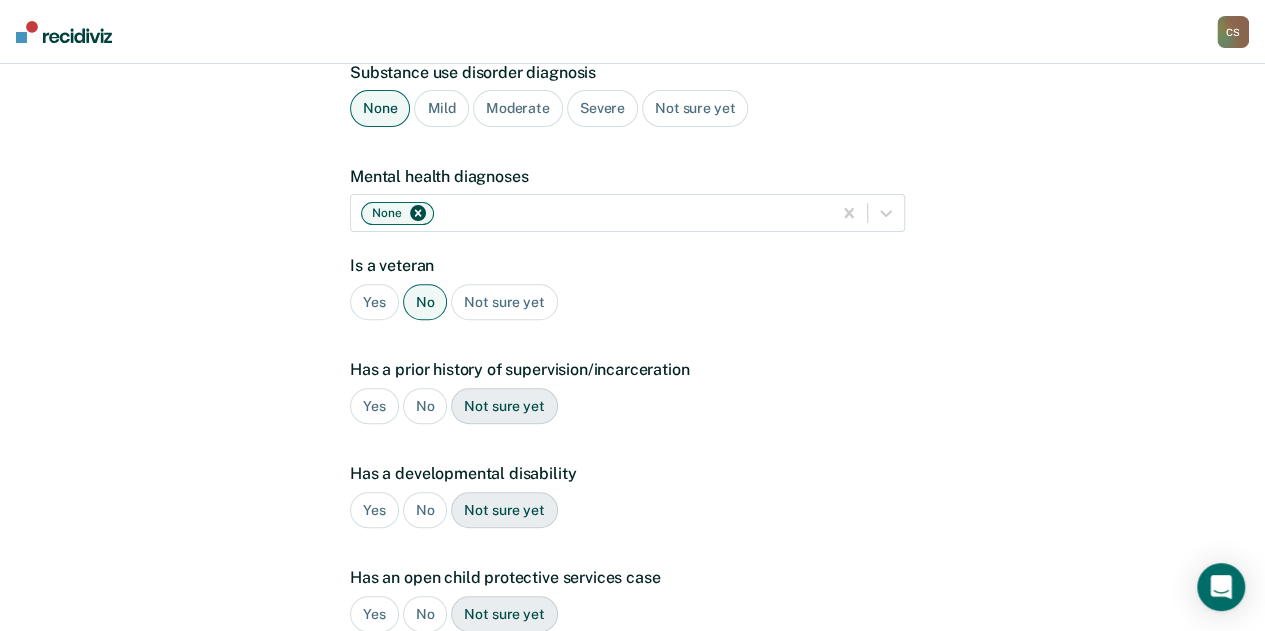 click on "Yes" at bounding box center [374, 406] 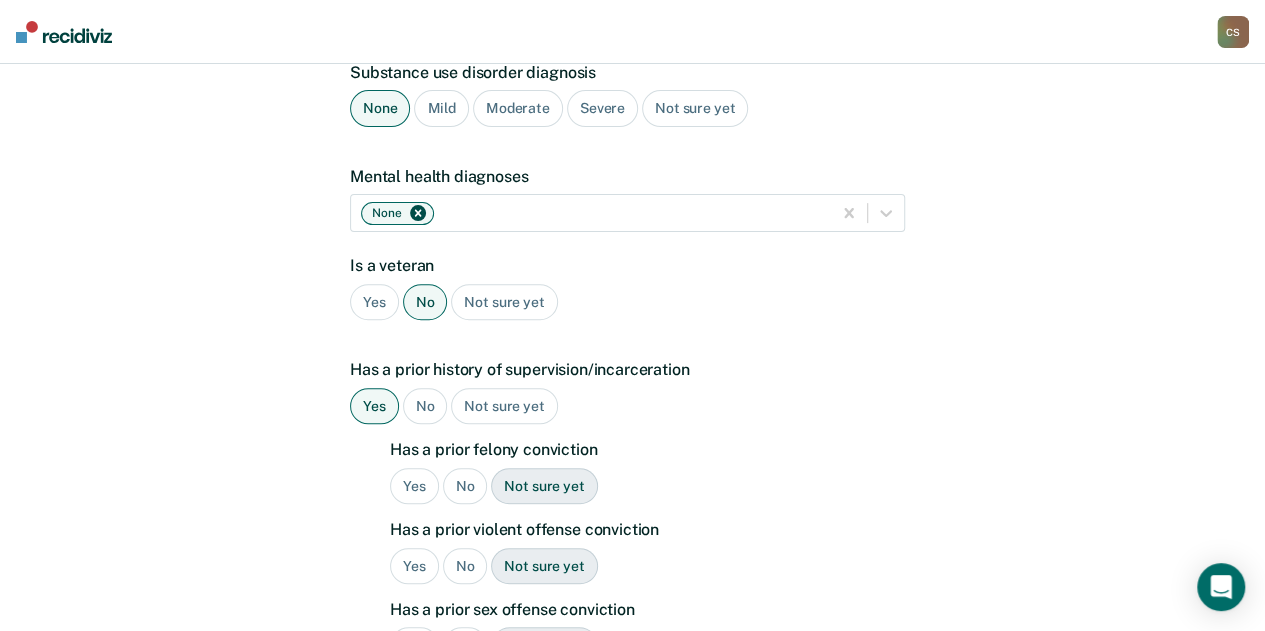 scroll, scrollTop: 400, scrollLeft: 0, axis: vertical 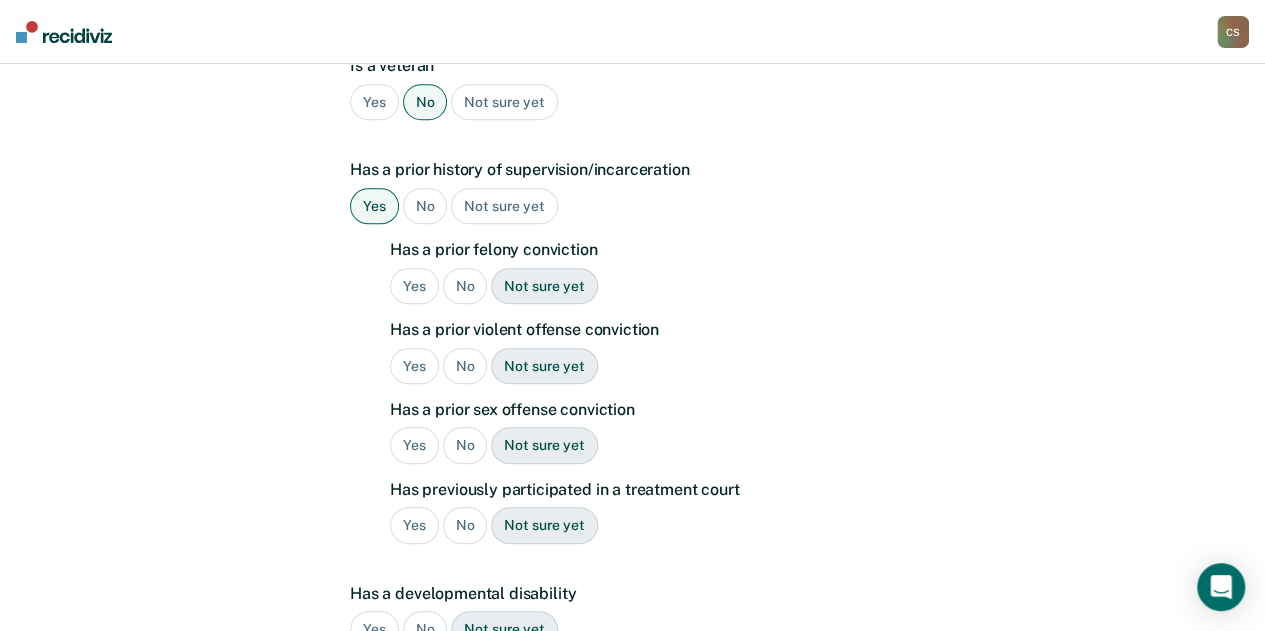 click on "Yes" at bounding box center [414, 286] 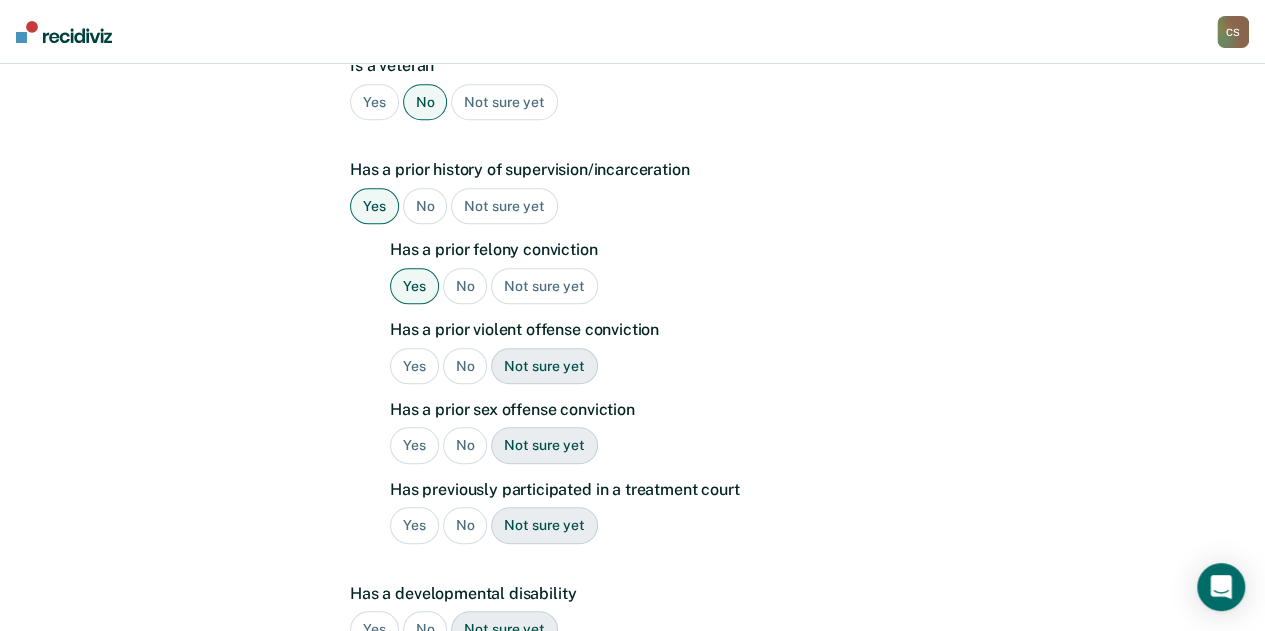 click on "Yes" at bounding box center [414, 366] 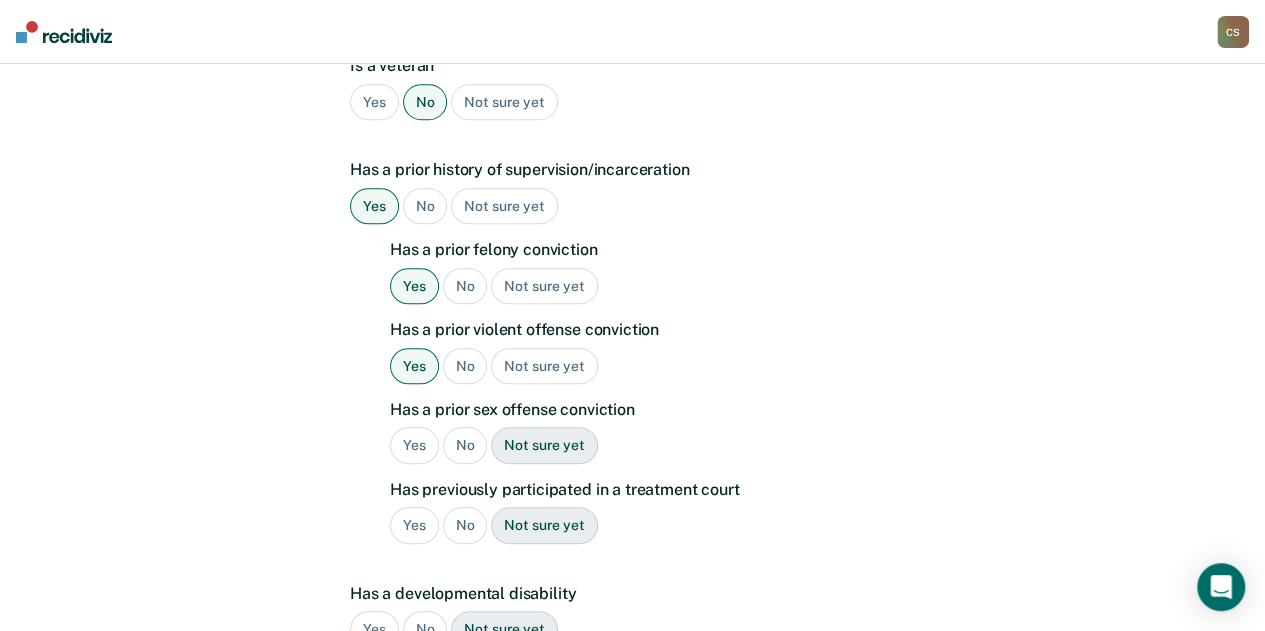 scroll, scrollTop: 500, scrollLeft: 0, axis: vertical 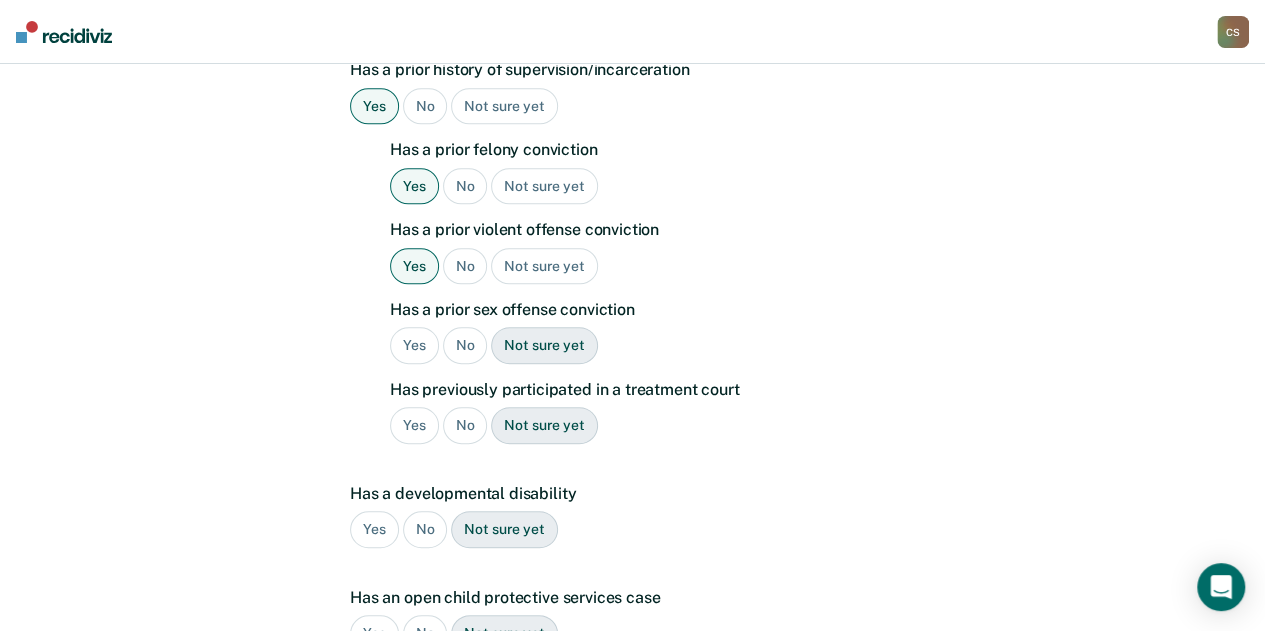 click on "Yes" at bounding box center [414, 345] 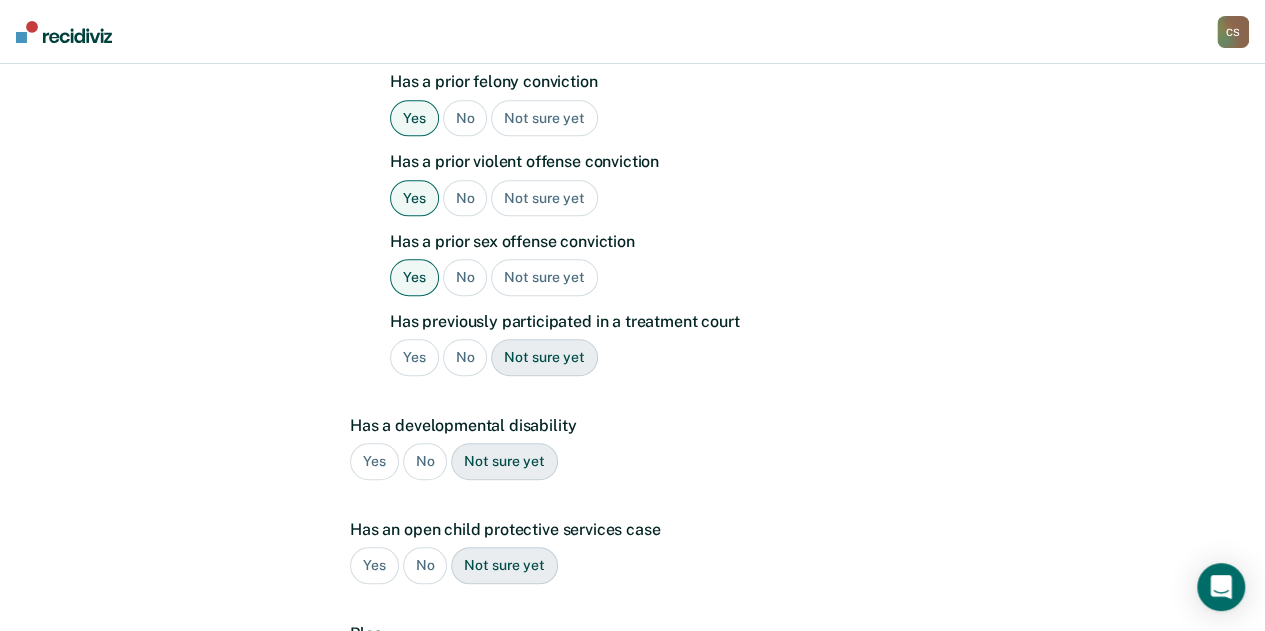 scroll, scrollTop: 600, scrollLeft: 0, axis: vertical 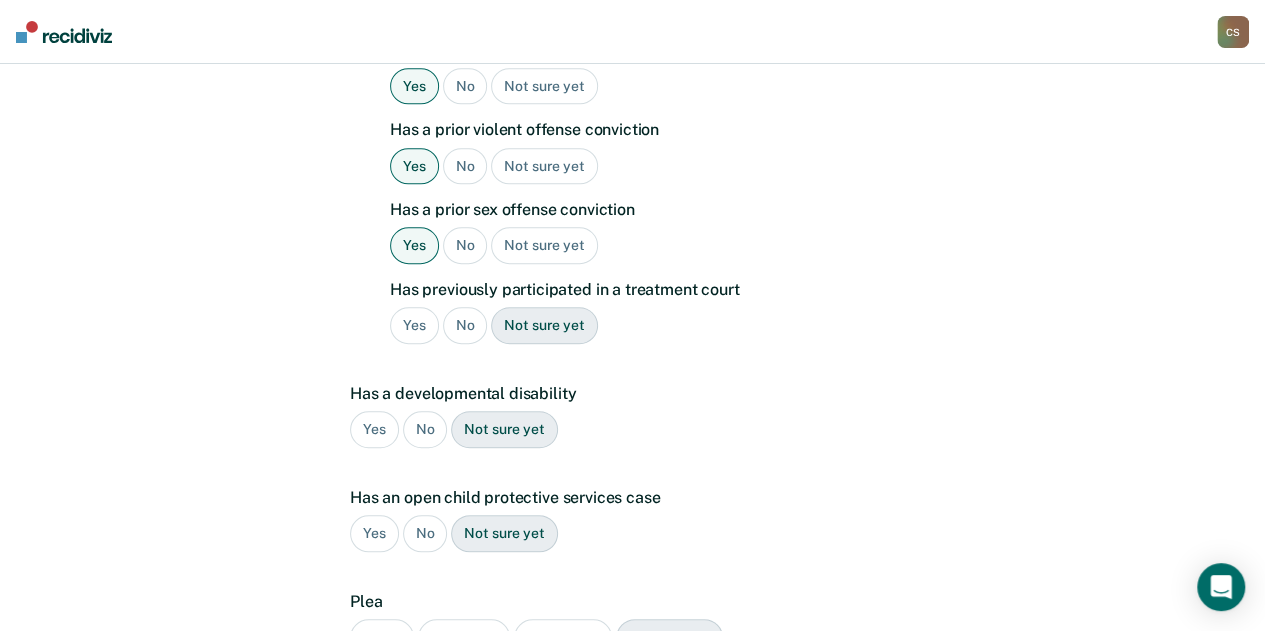 click on "No" at bounding box center (465, 325) 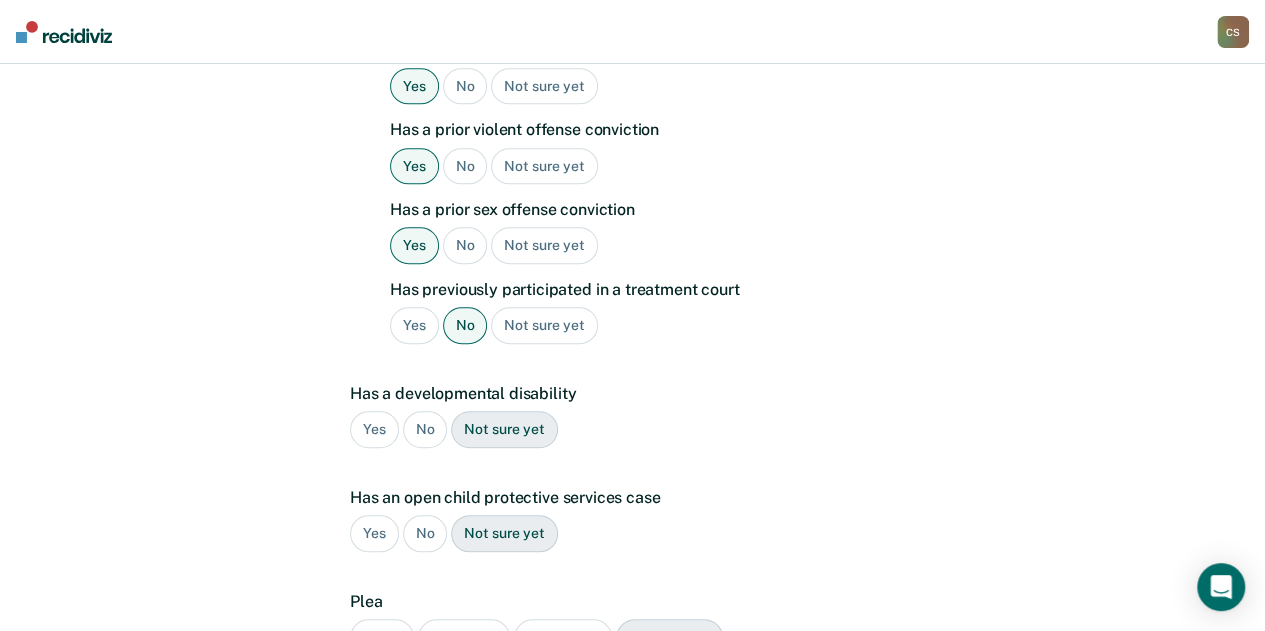 click on "No" at bounding box center [425, 429] 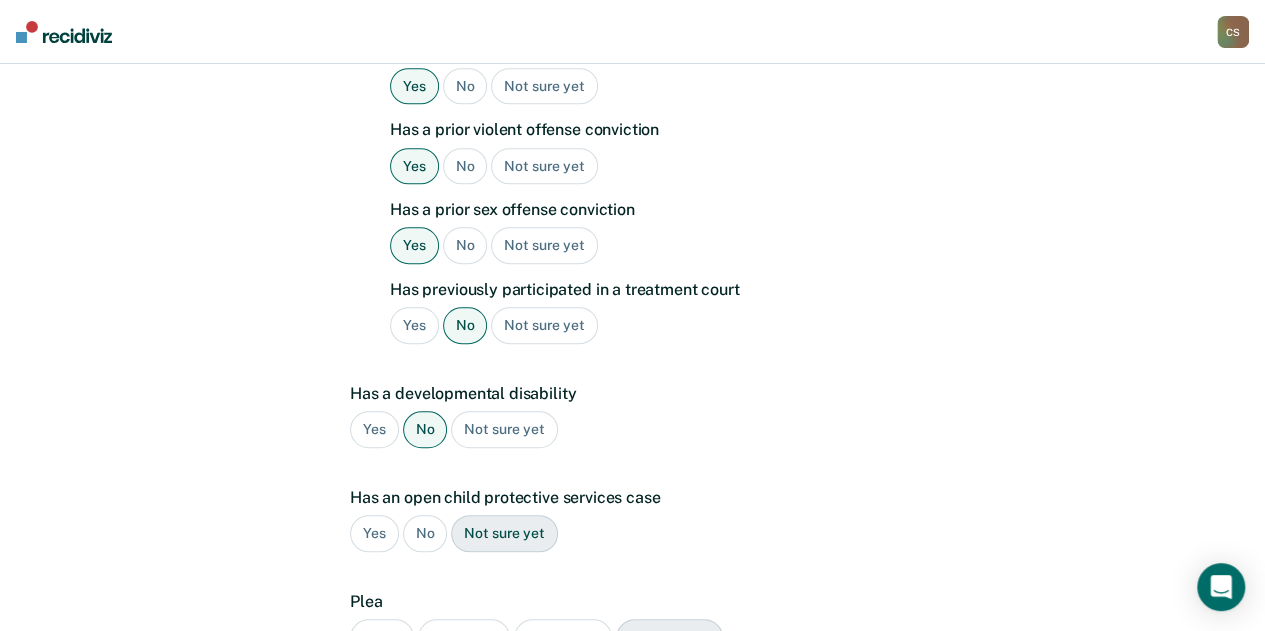 click on "No" at bounding box center [425, 533] 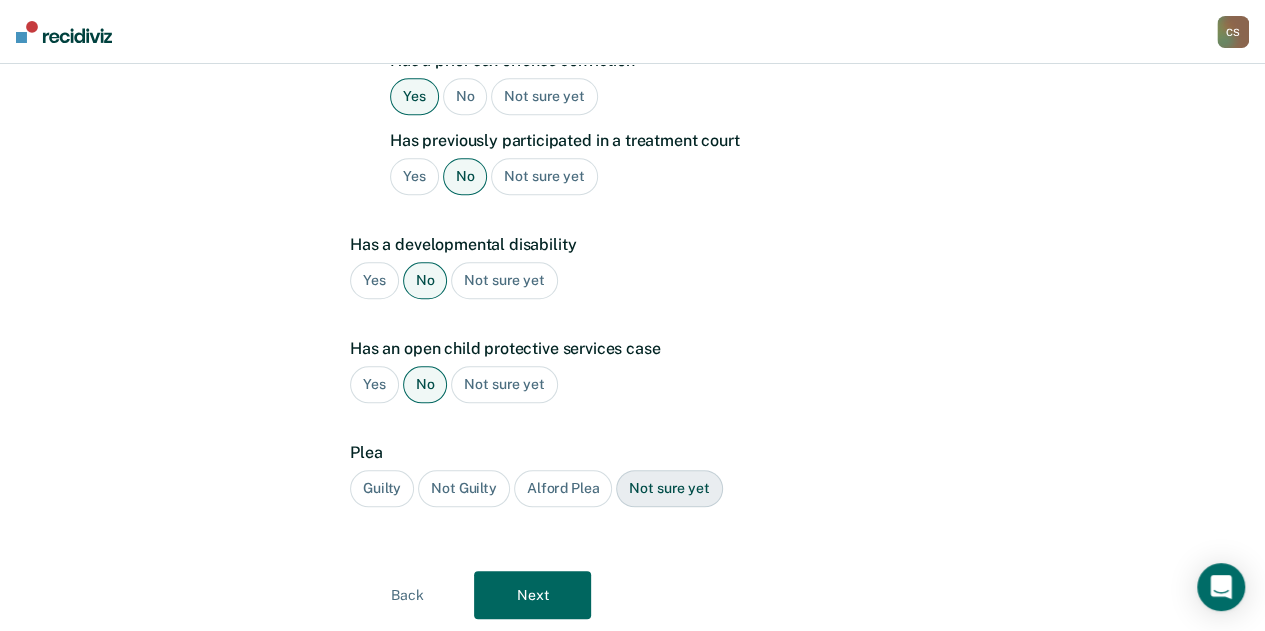 scroll, scrollTop: 802, scrollLeft: 0, axis: vertical 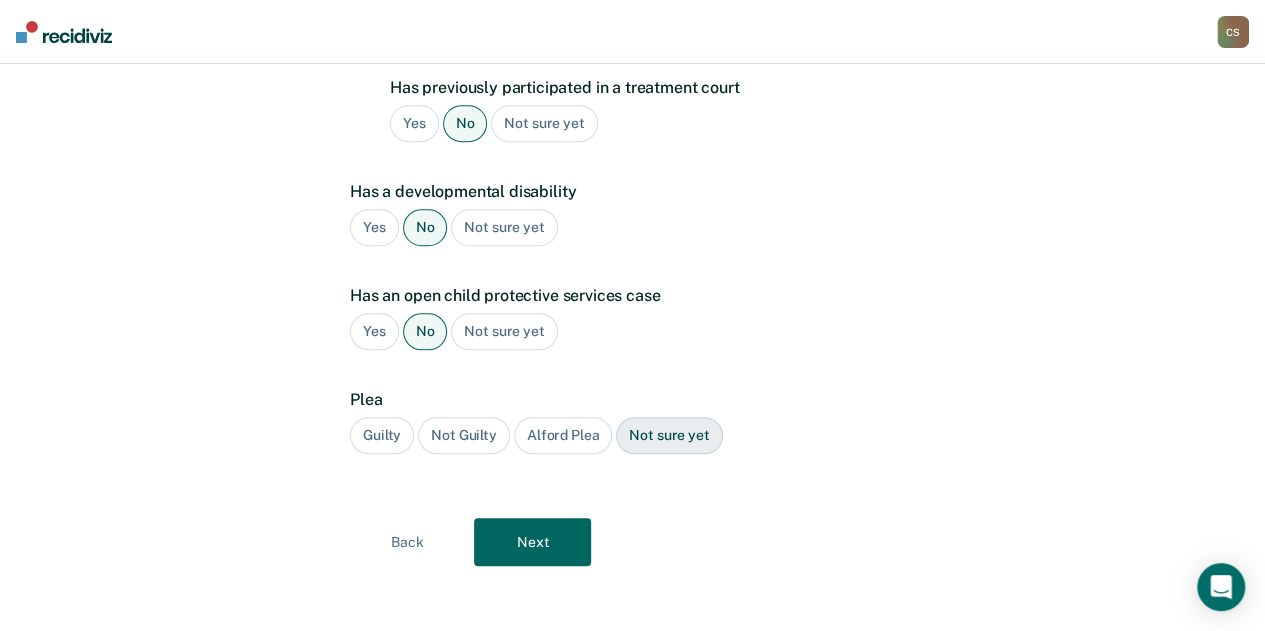 click on "Guilty" at bounding box center [382, 435] 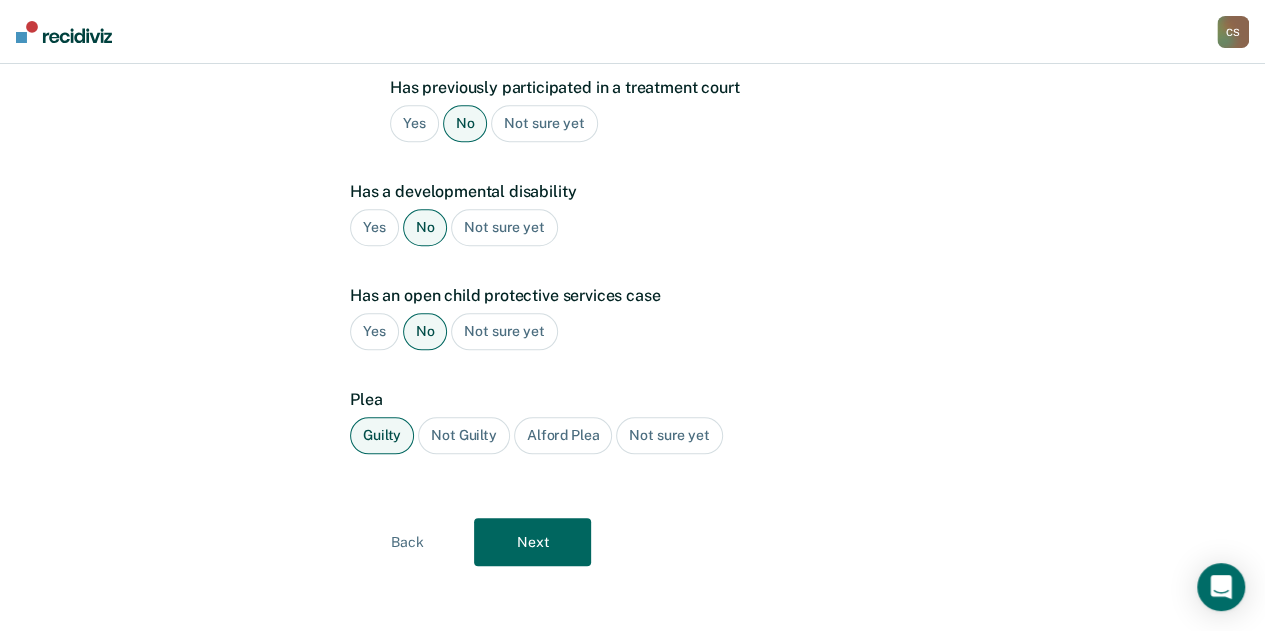 click on "Next" at bounding box center (532, 542) 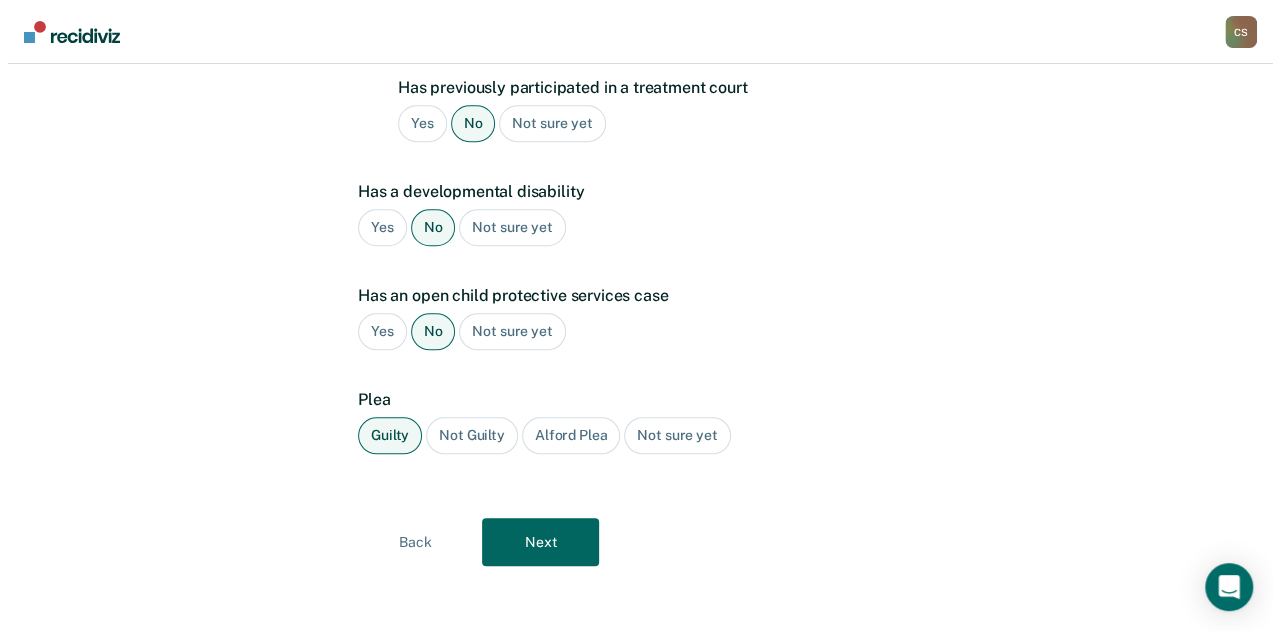scroll, scrollTop: 0, scrollLeft: 0, axis: both 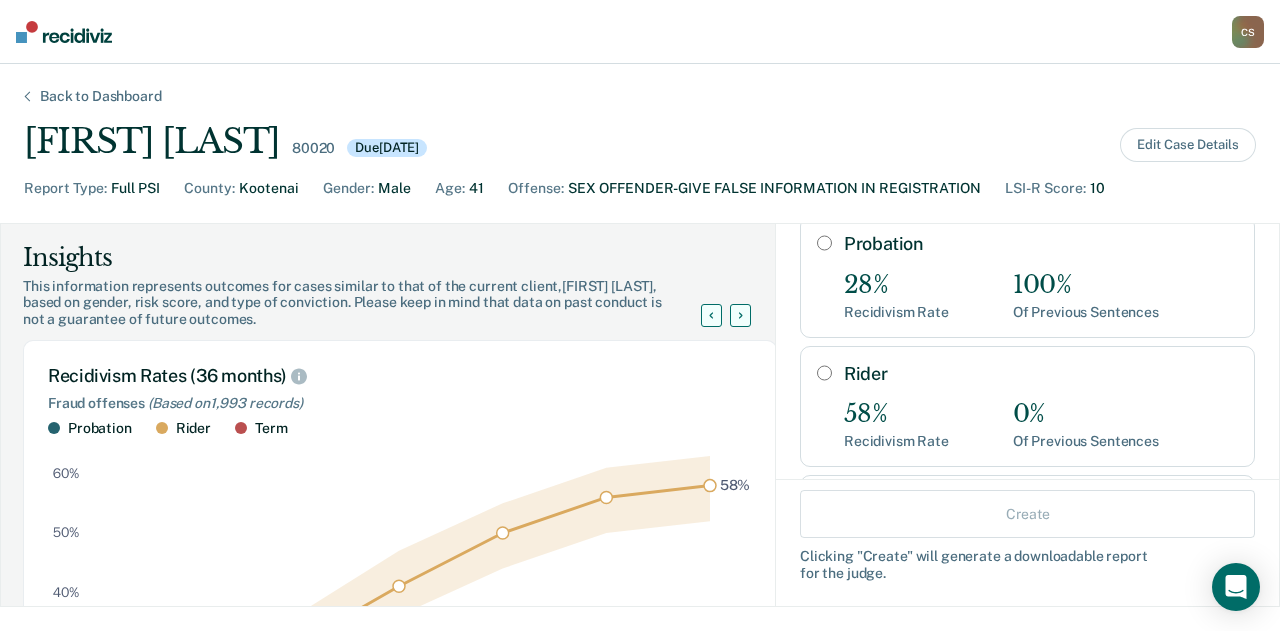 click on "Probation   28% Recidivism Rate 100% Of Previous Sentences" at bounding box center (1027, 276) 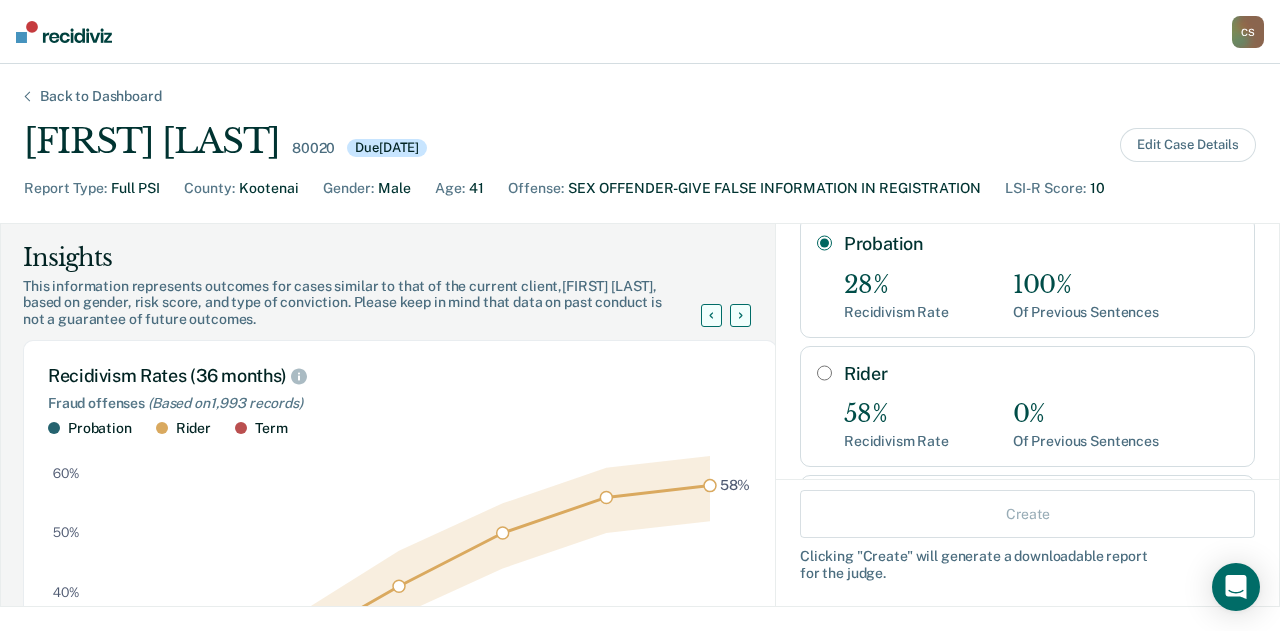 radio on "true" 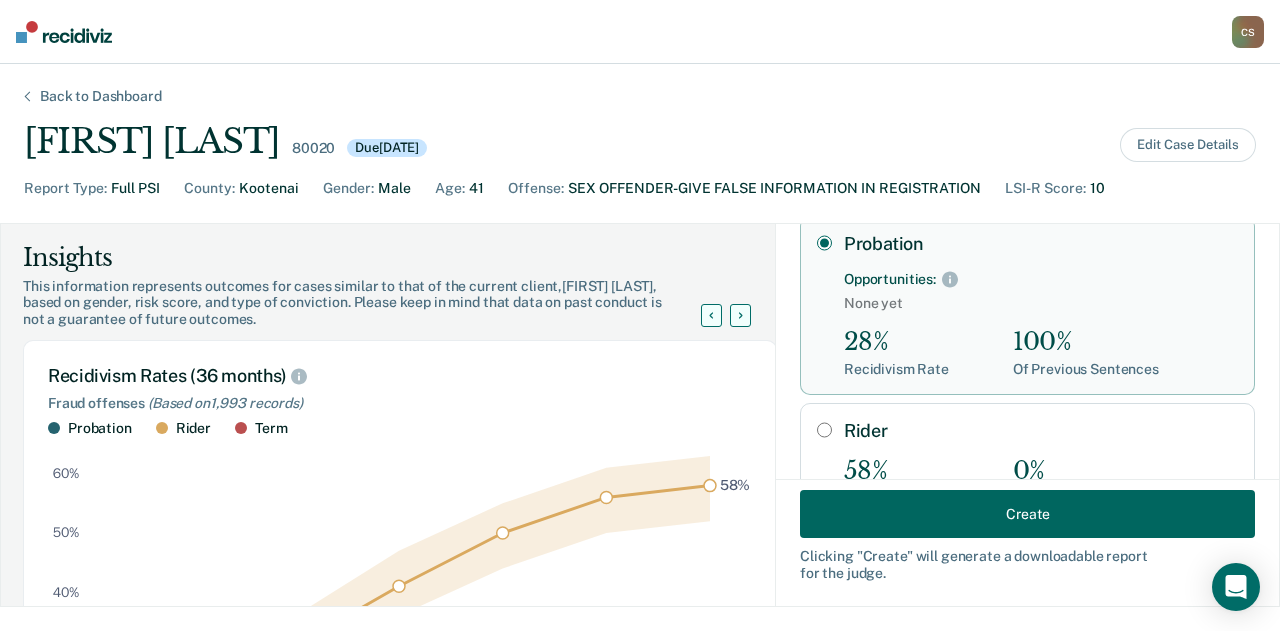 click on "Create" at bounding box center (1027, 514) 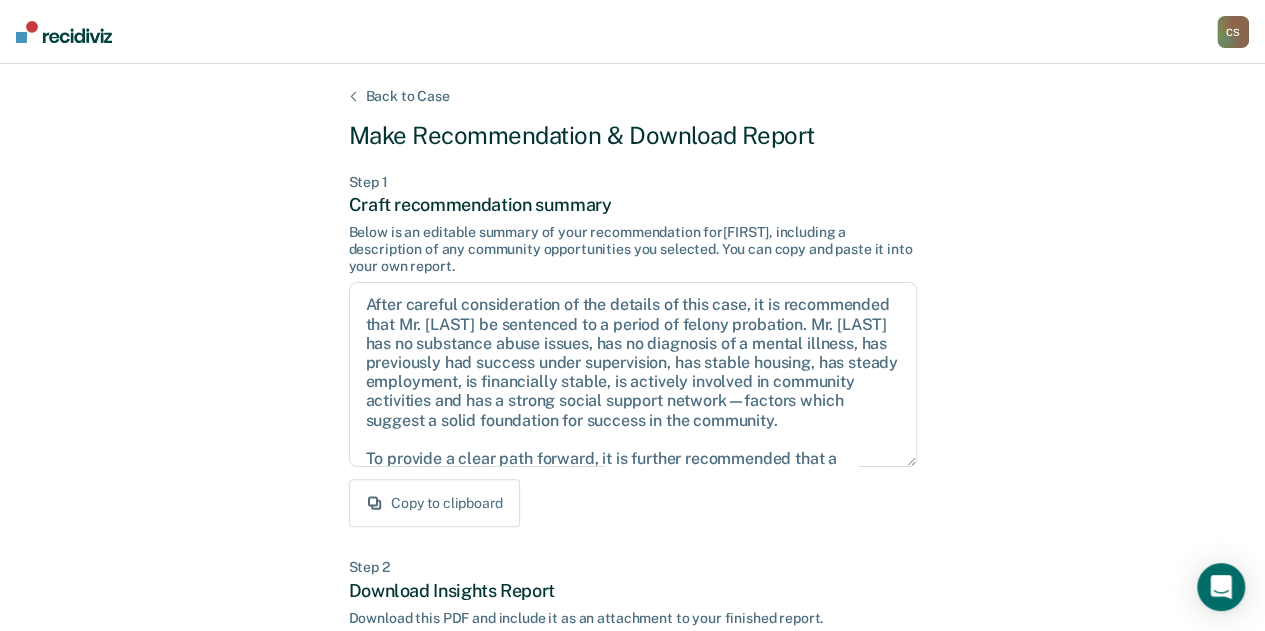 click on "Copy to clipboard" at bounding box center (434, 503) 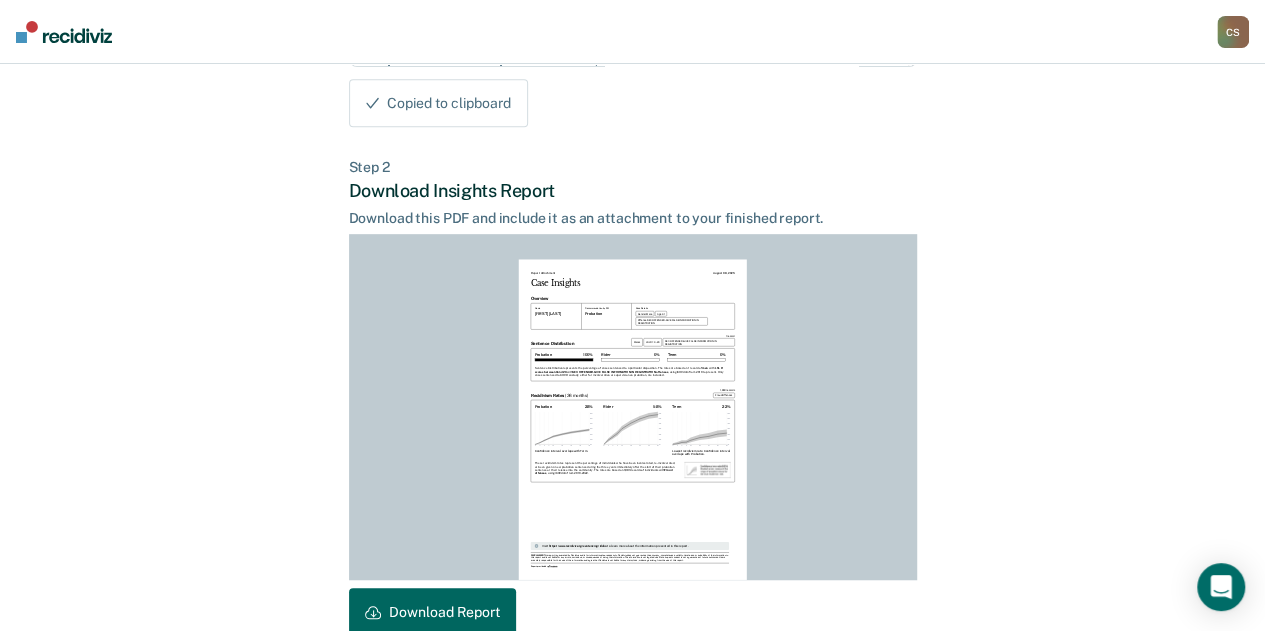 scroll, scrollTop: 508, scrollLeft: 0, axis: vertical 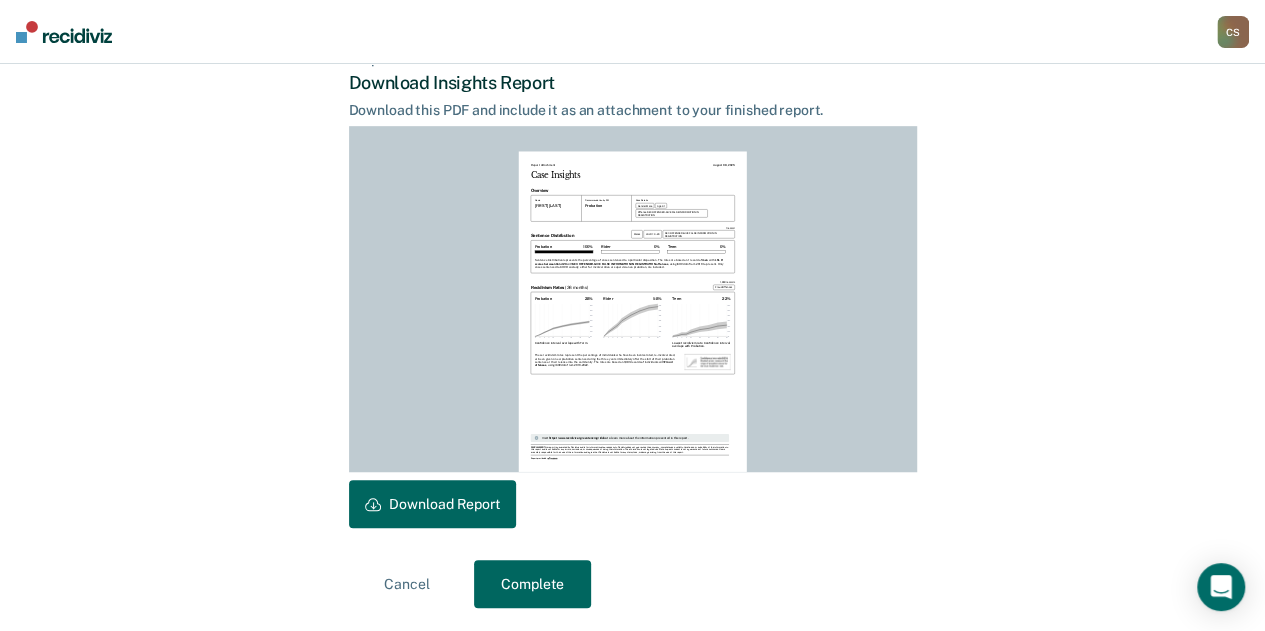 click on "Download Report" at bounding box center [432, 504] 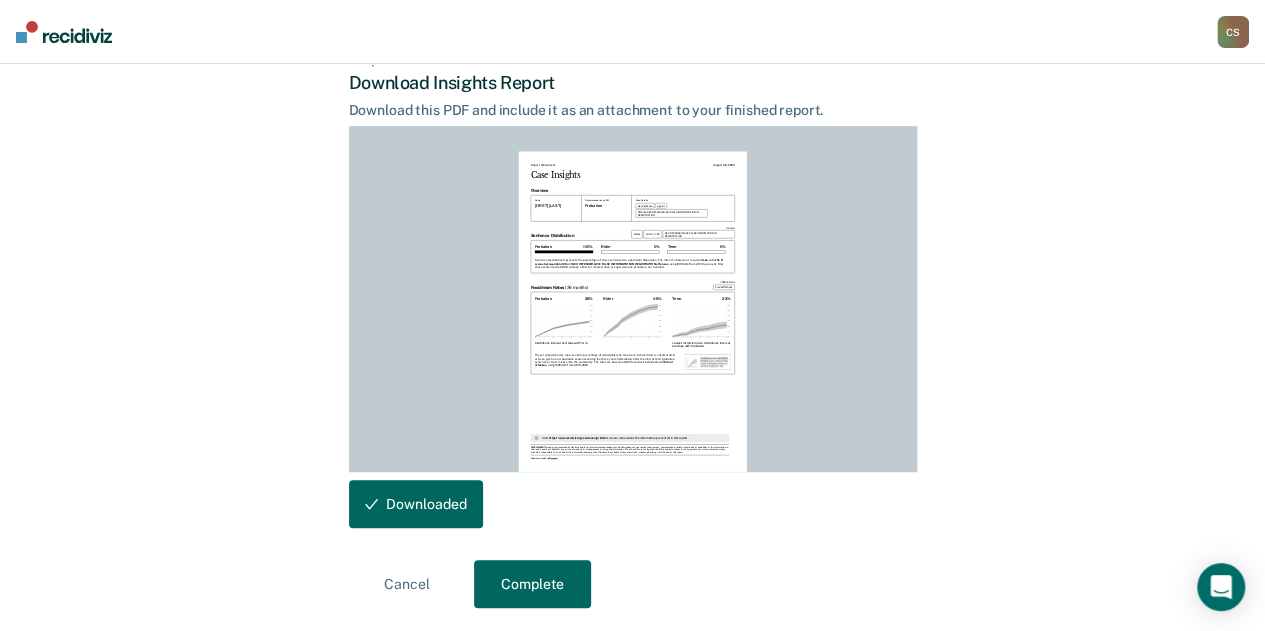 scroll, scrollTop: 0, scrollLeft: 0, axis: both 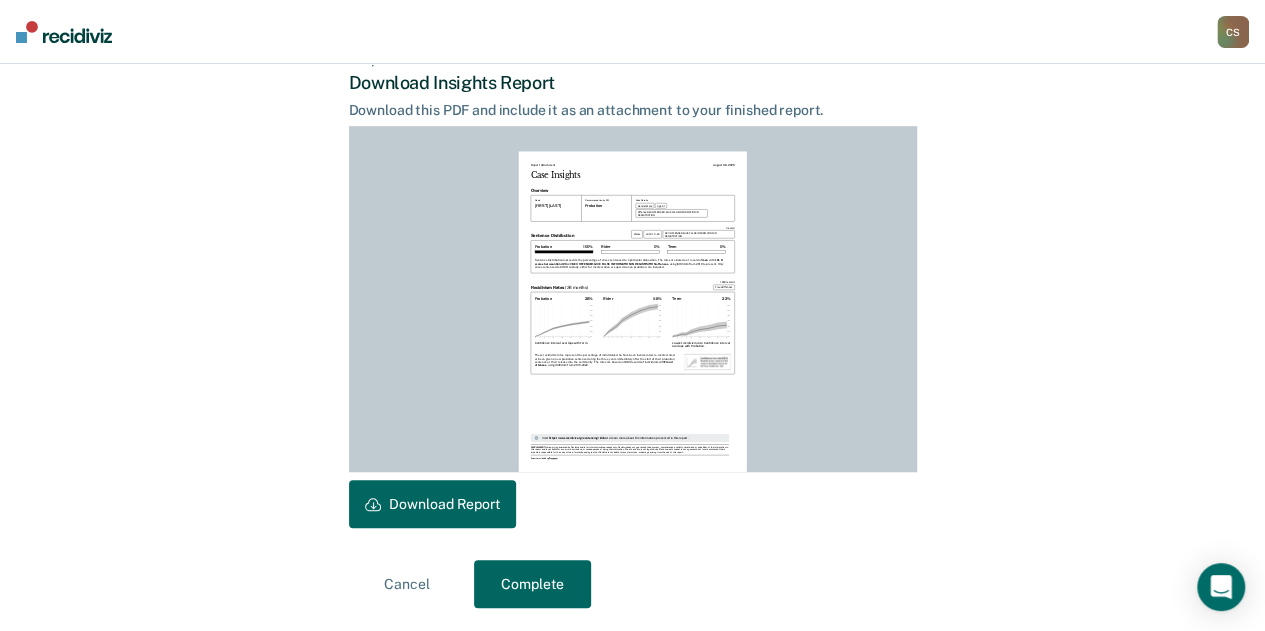 click on "Complete" at bounding box center (532, 584) 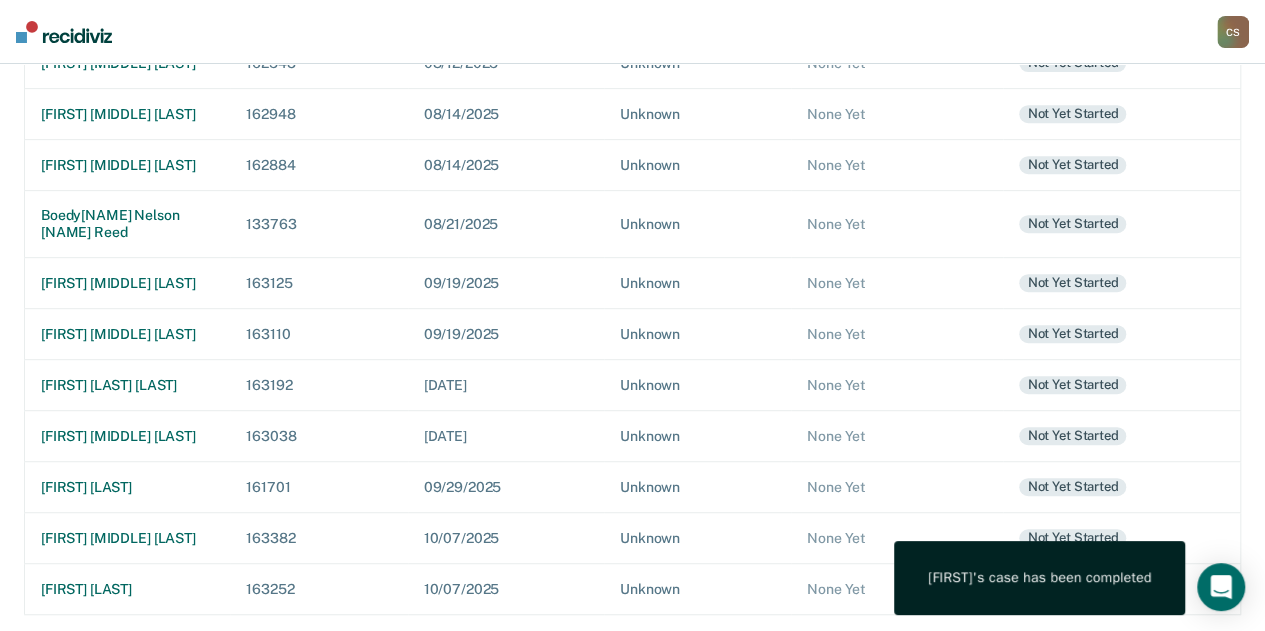 scroll, scrollTop: 0, scrollLeft: 0, axis: both 